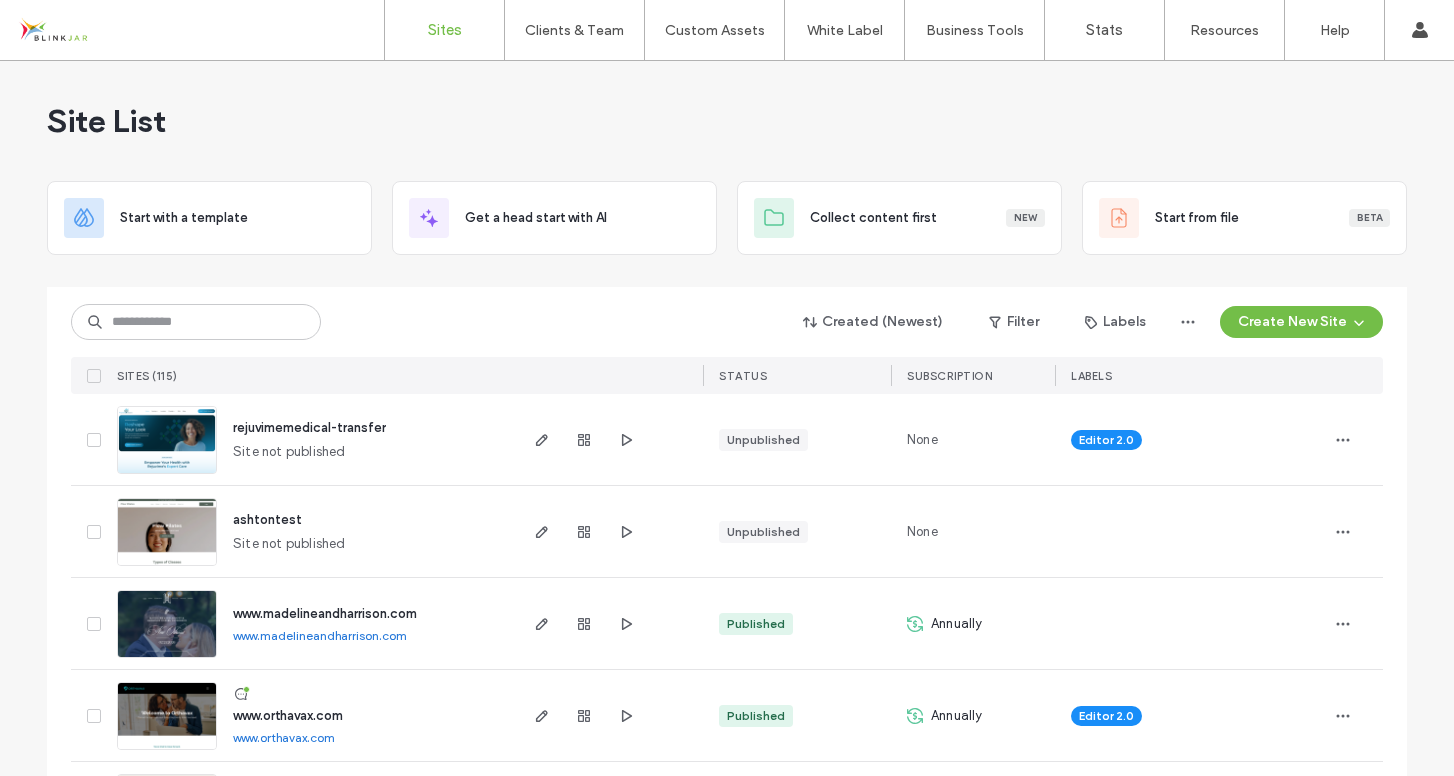 scroll, scrollTop: 0, scrollLeft: 0, axis: both 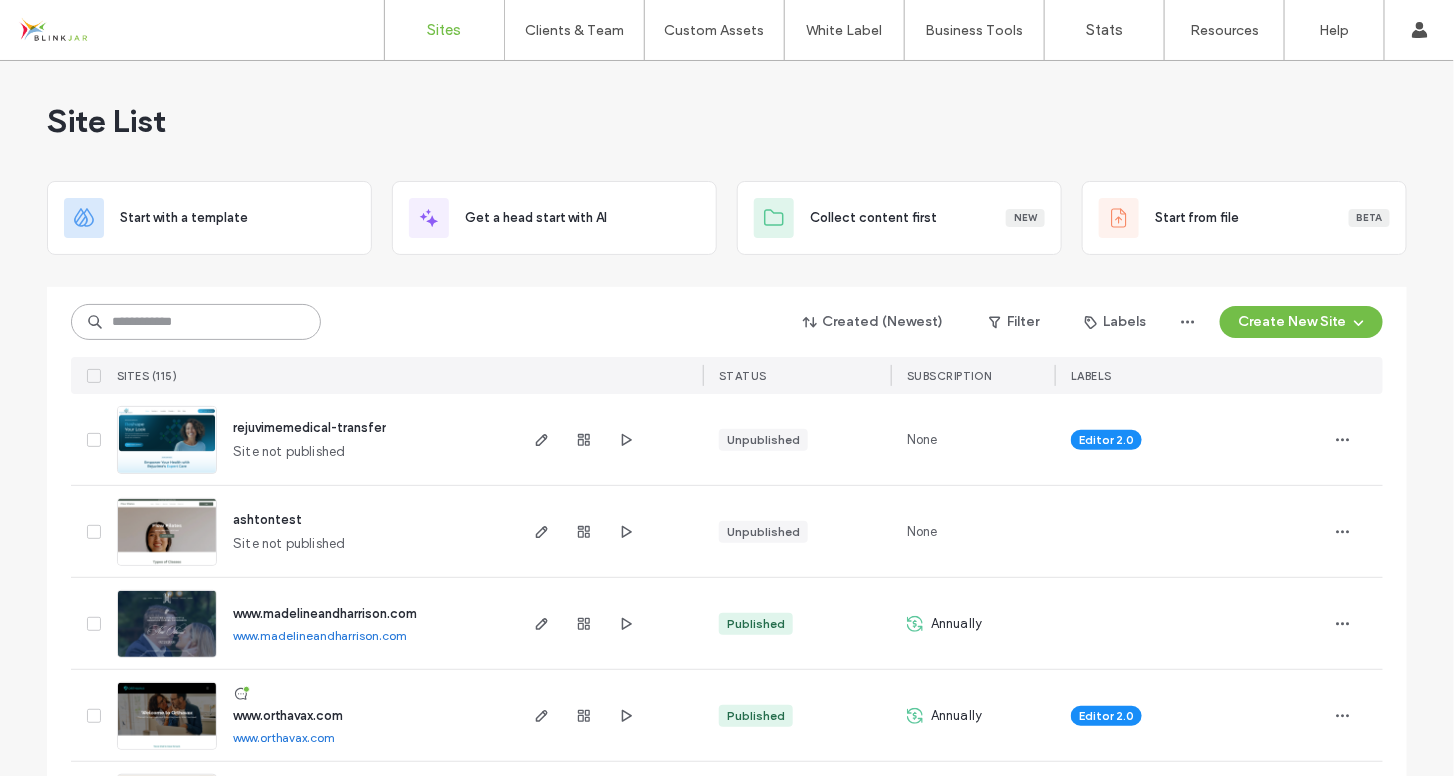 click at bounding box center [196, 322] 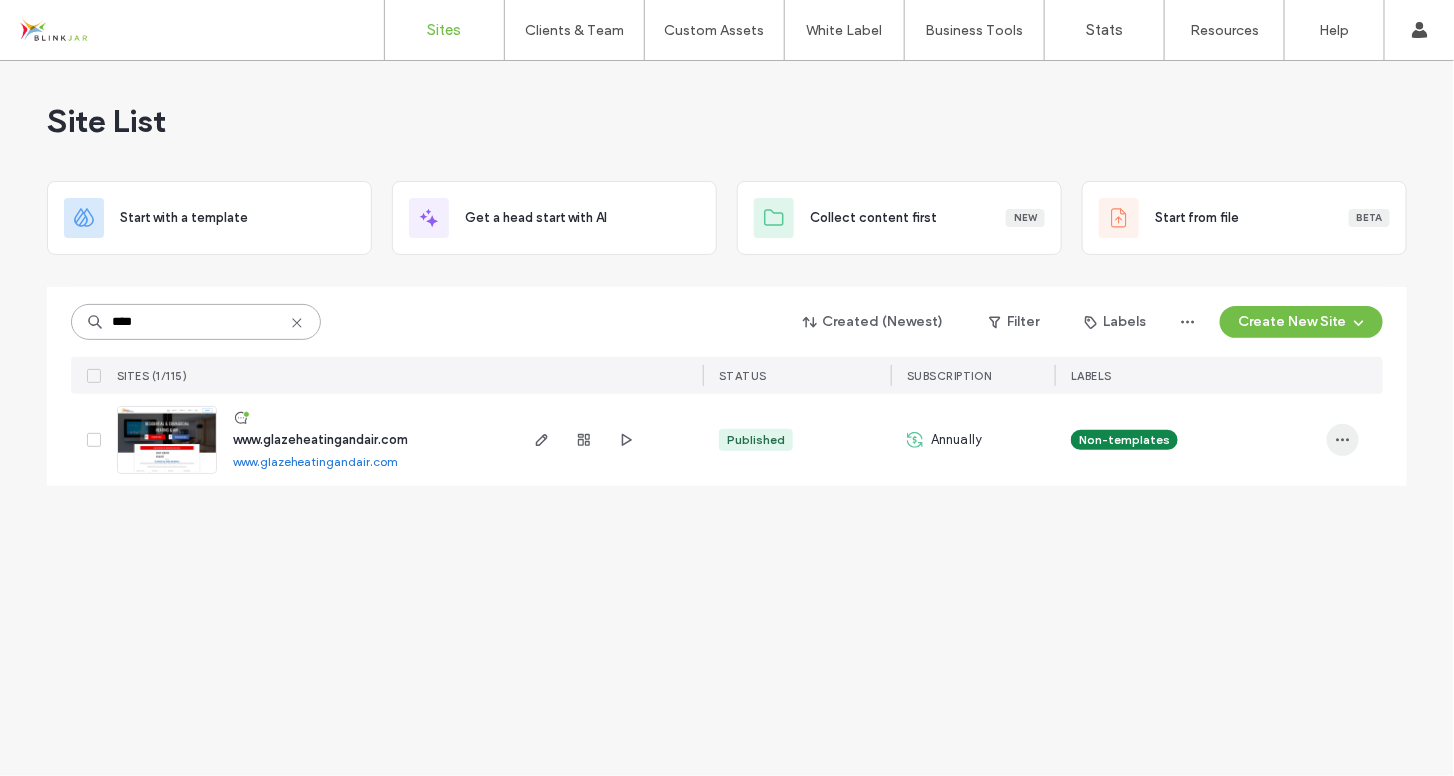 type on "****" 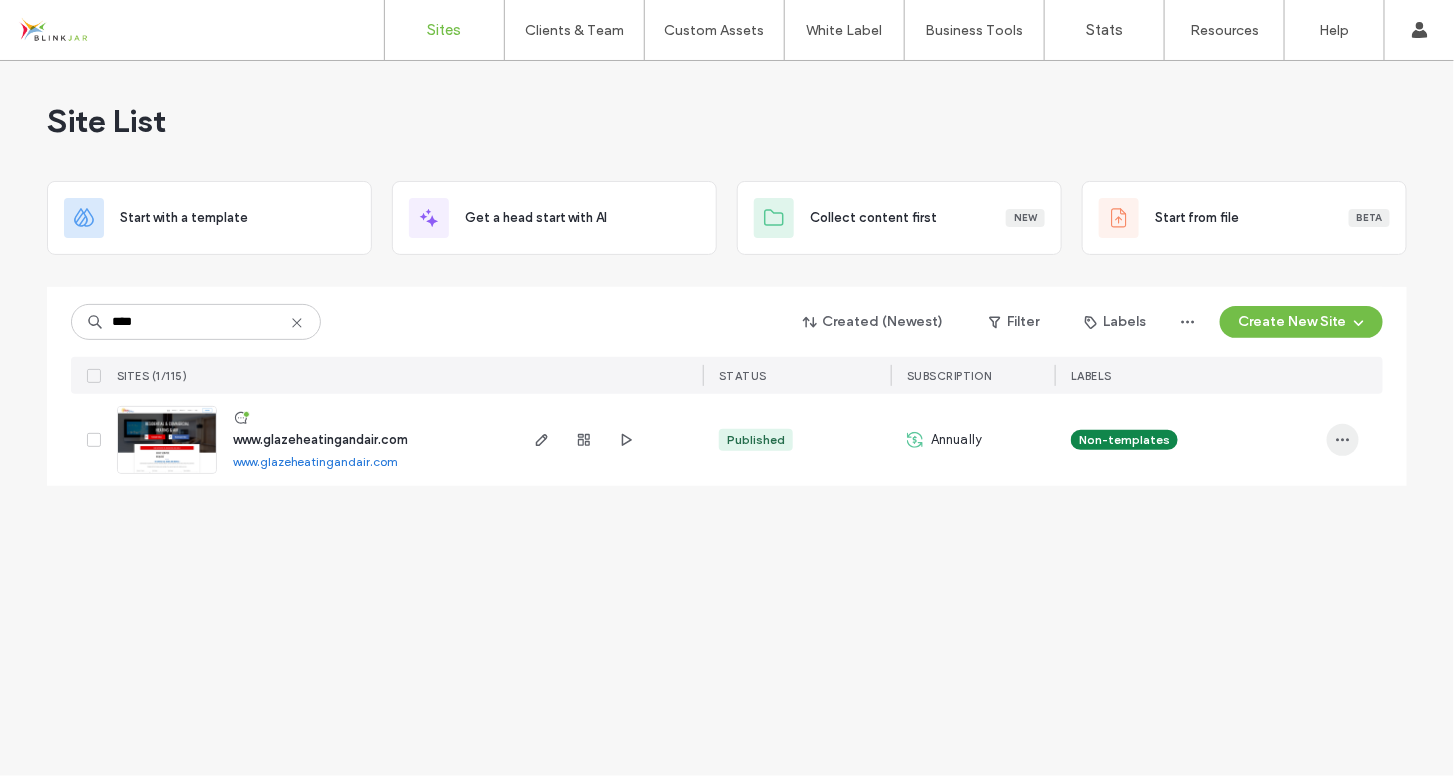 click 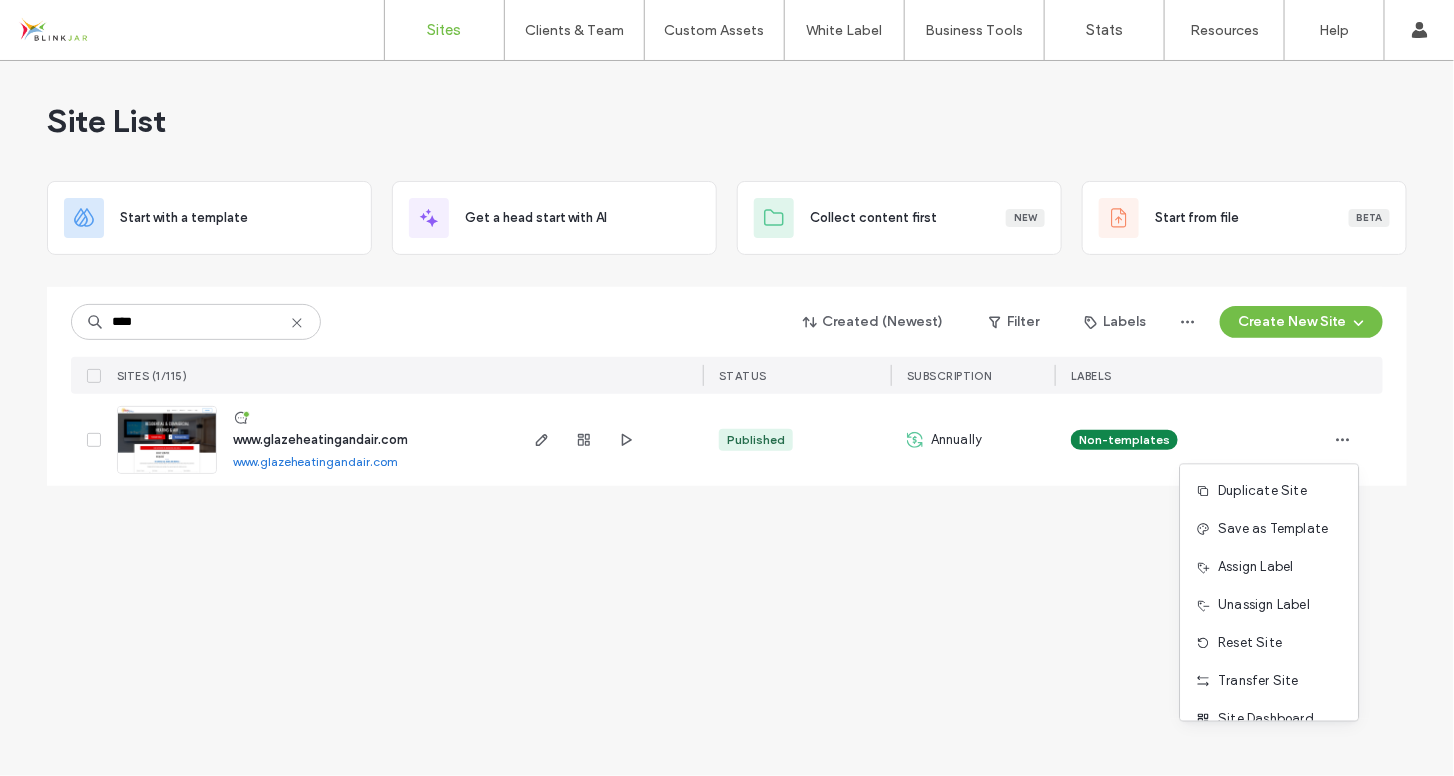 scroll, scrollTop: 63, scrollLeft: 0, axis: vertical 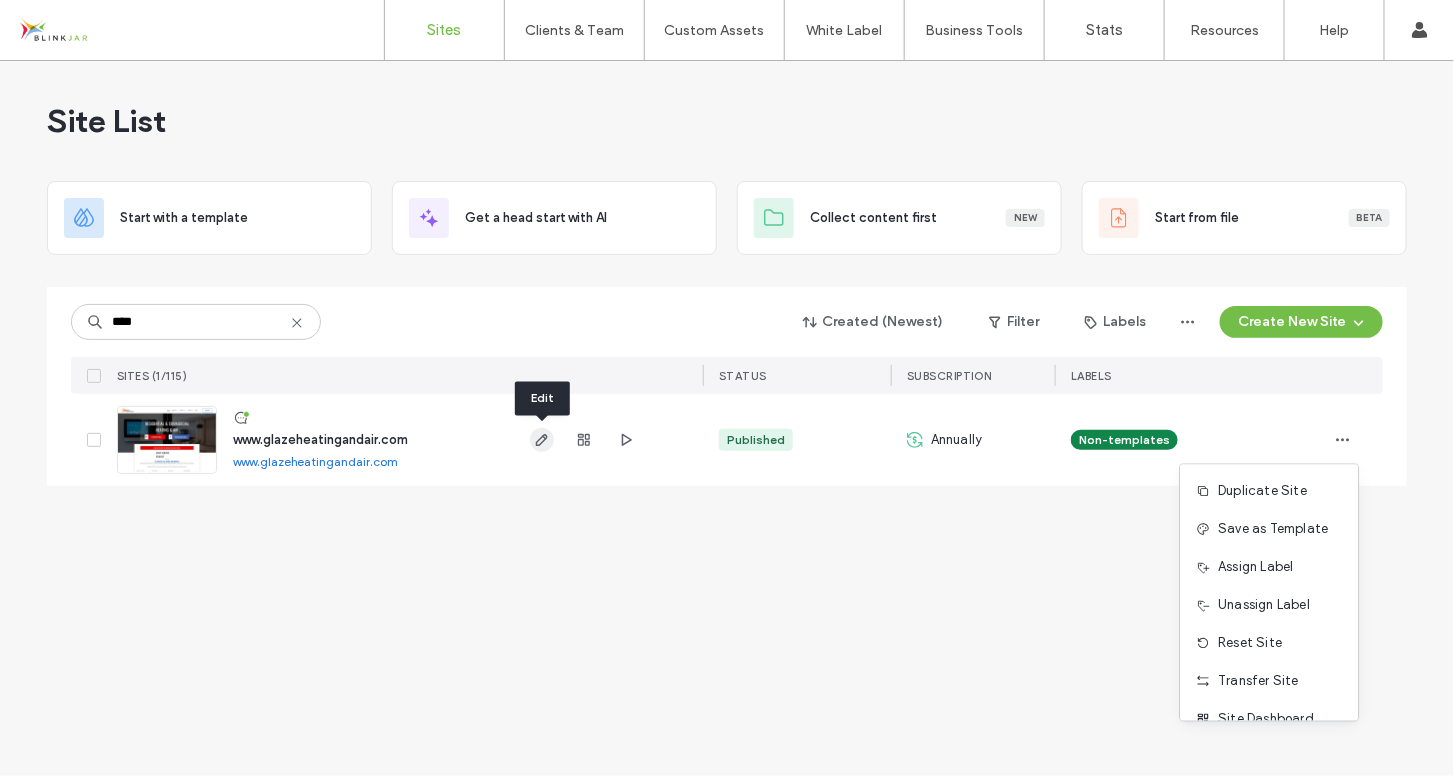 click 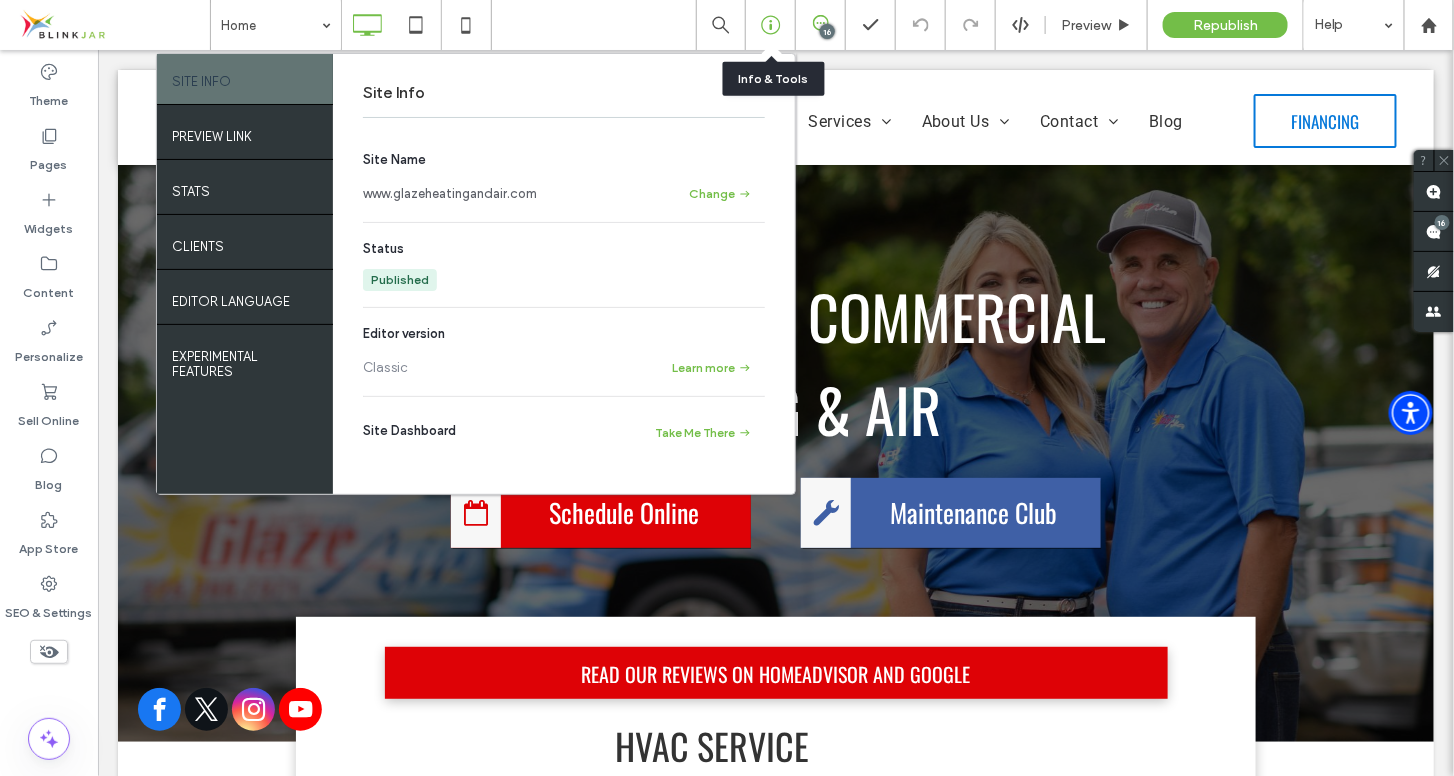 scroll, scrollTop: 0, scrollLeft: 0, axis: both 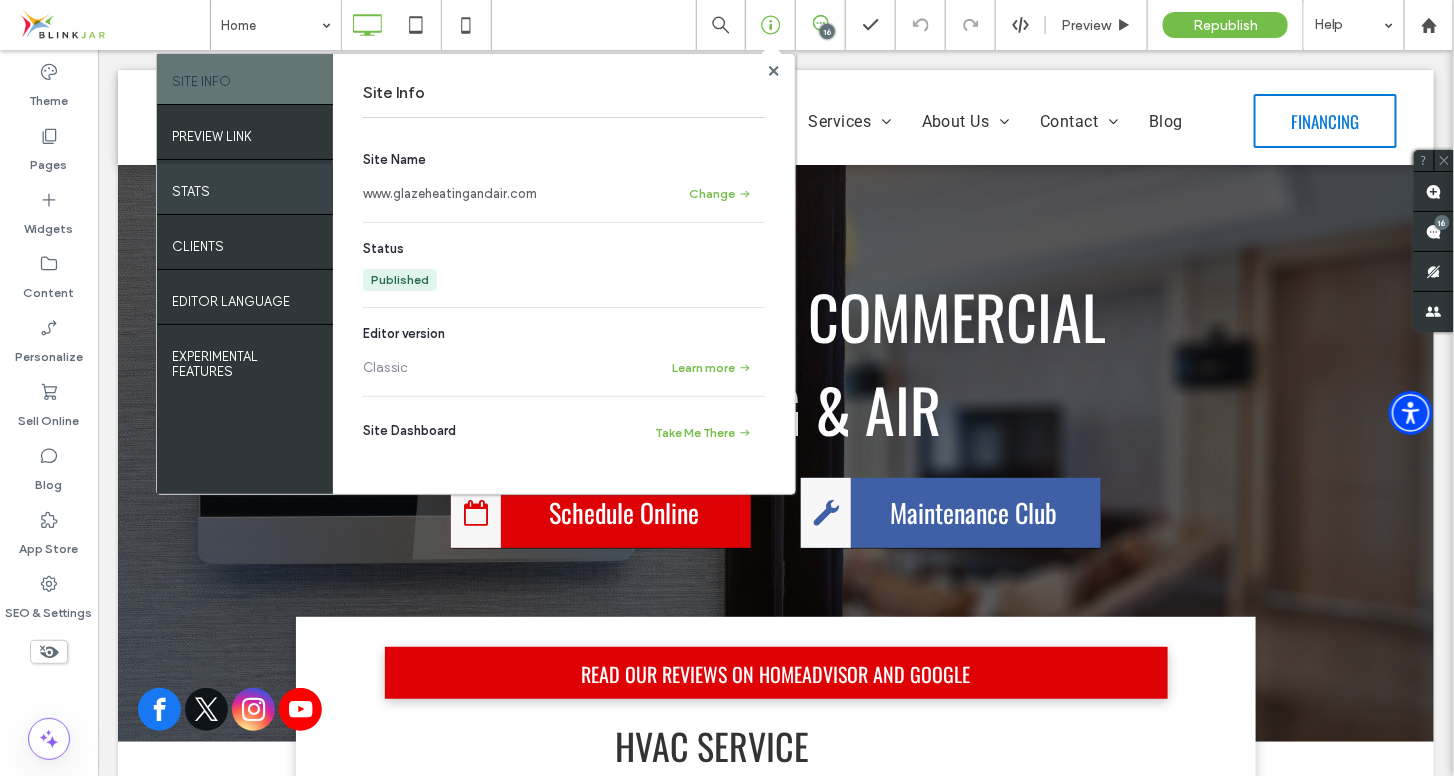 click on "STATS" at bounding box center (245, 189) 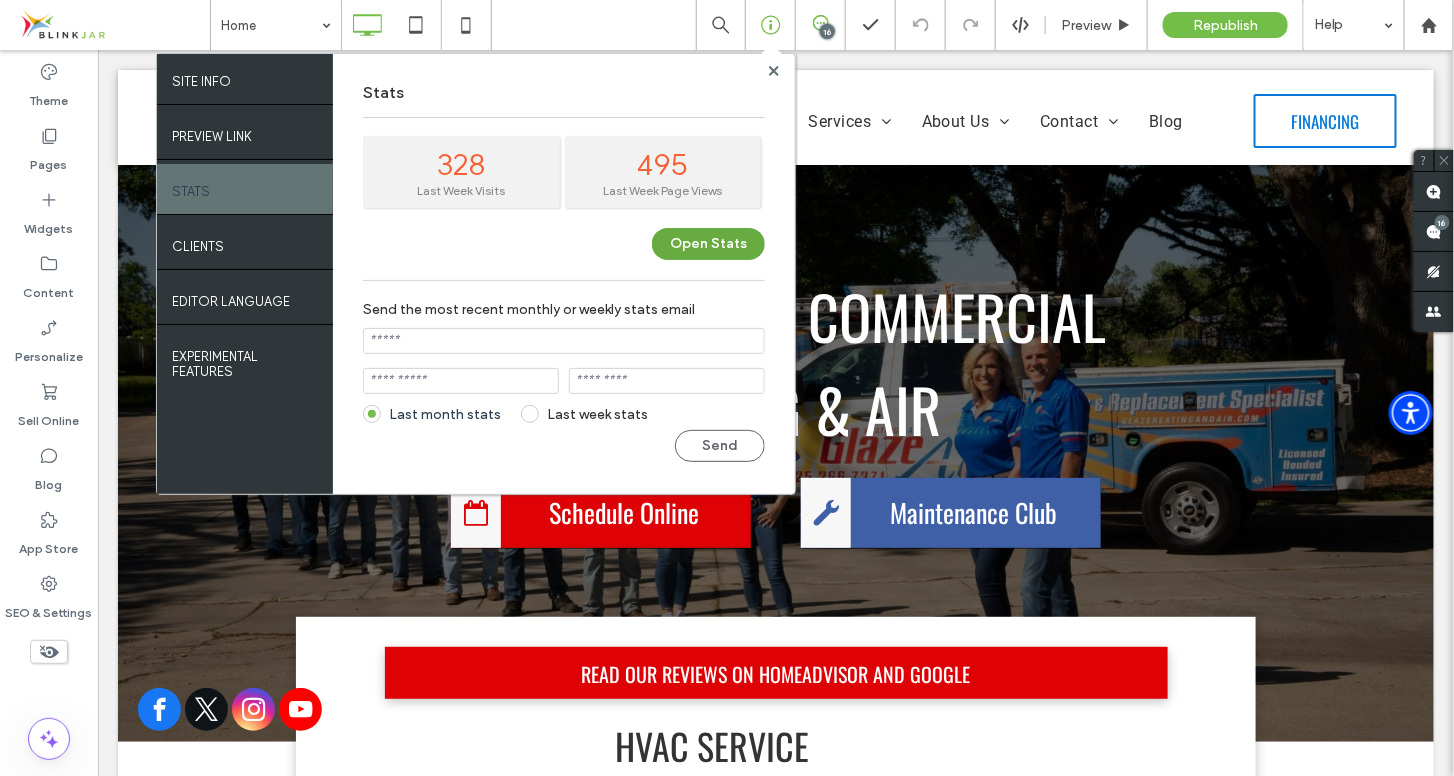 click on "Open Stats" at bounding box center [708, 244] 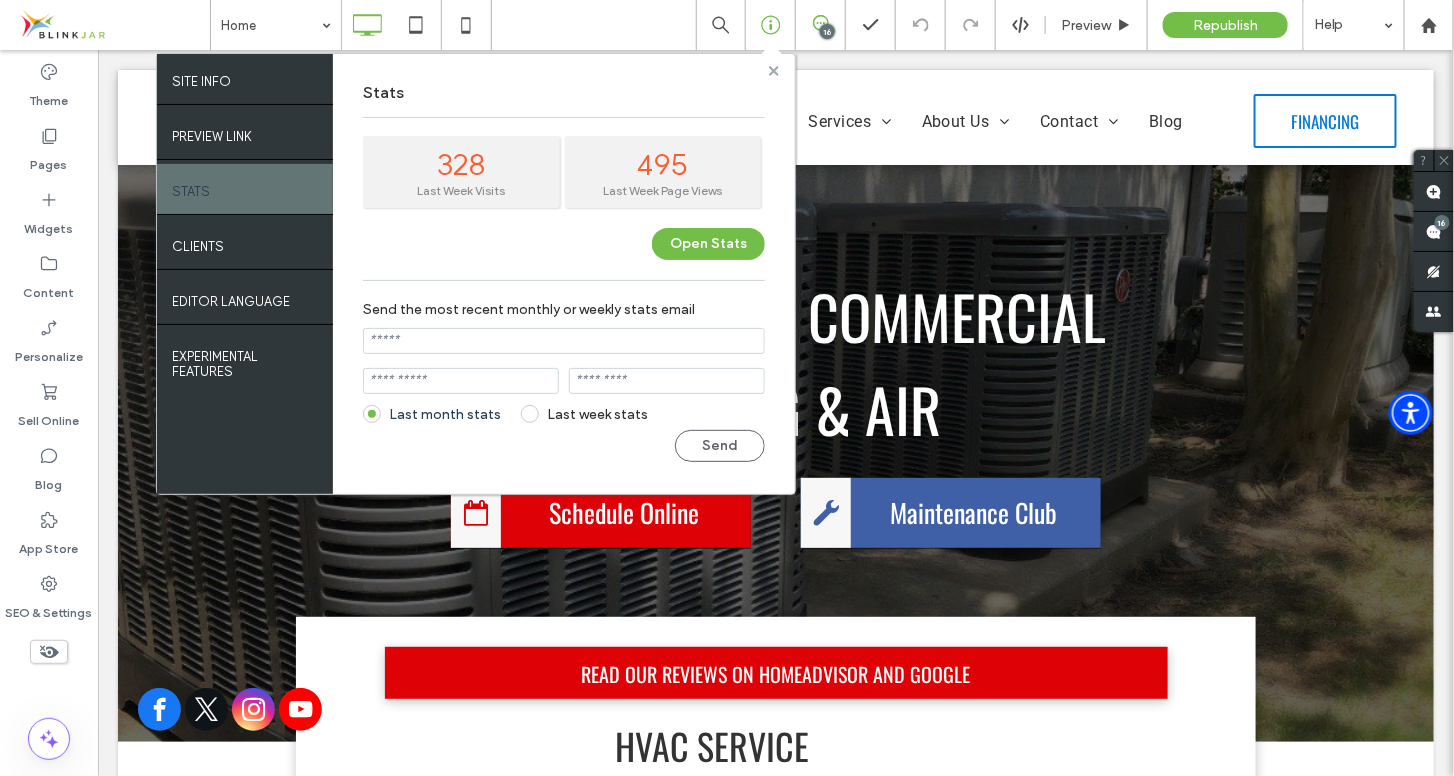 click 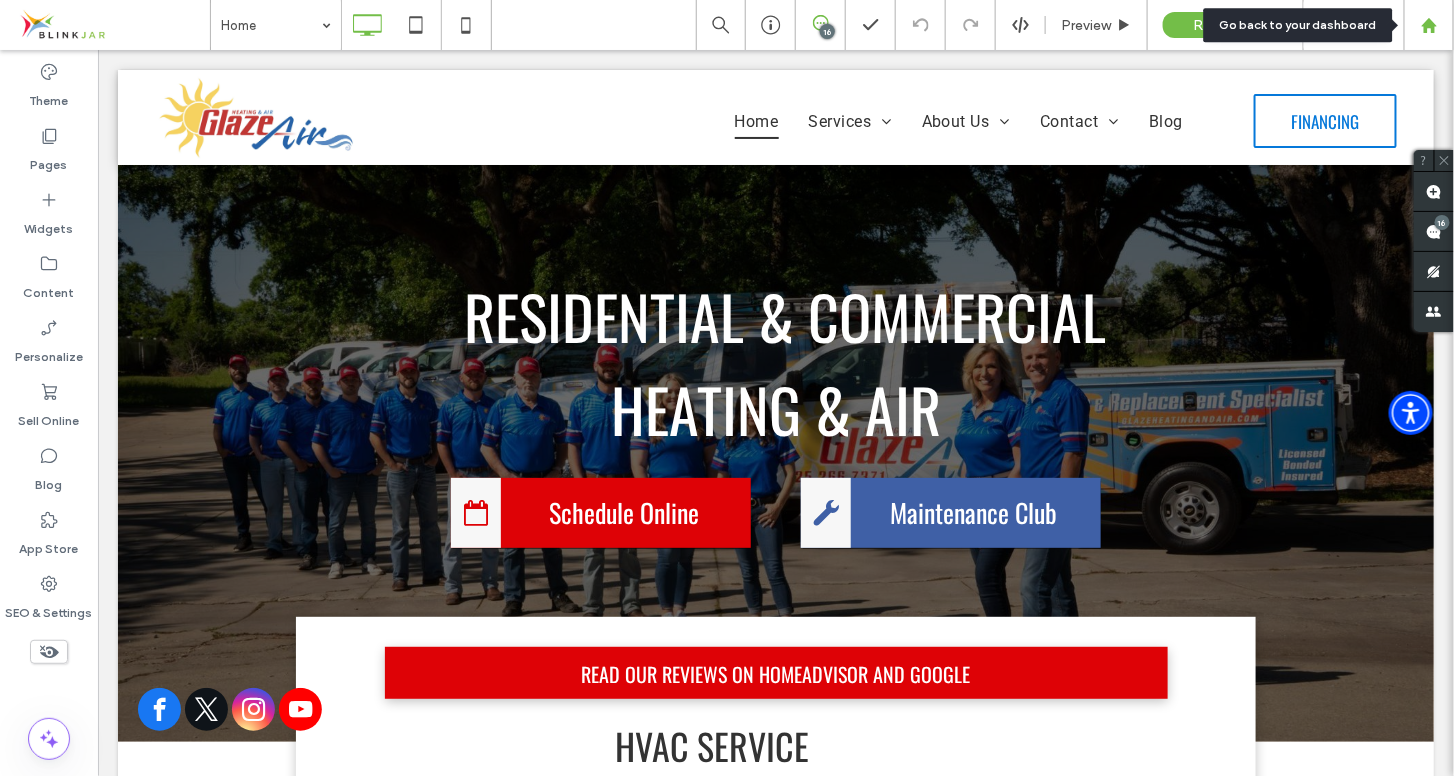 click 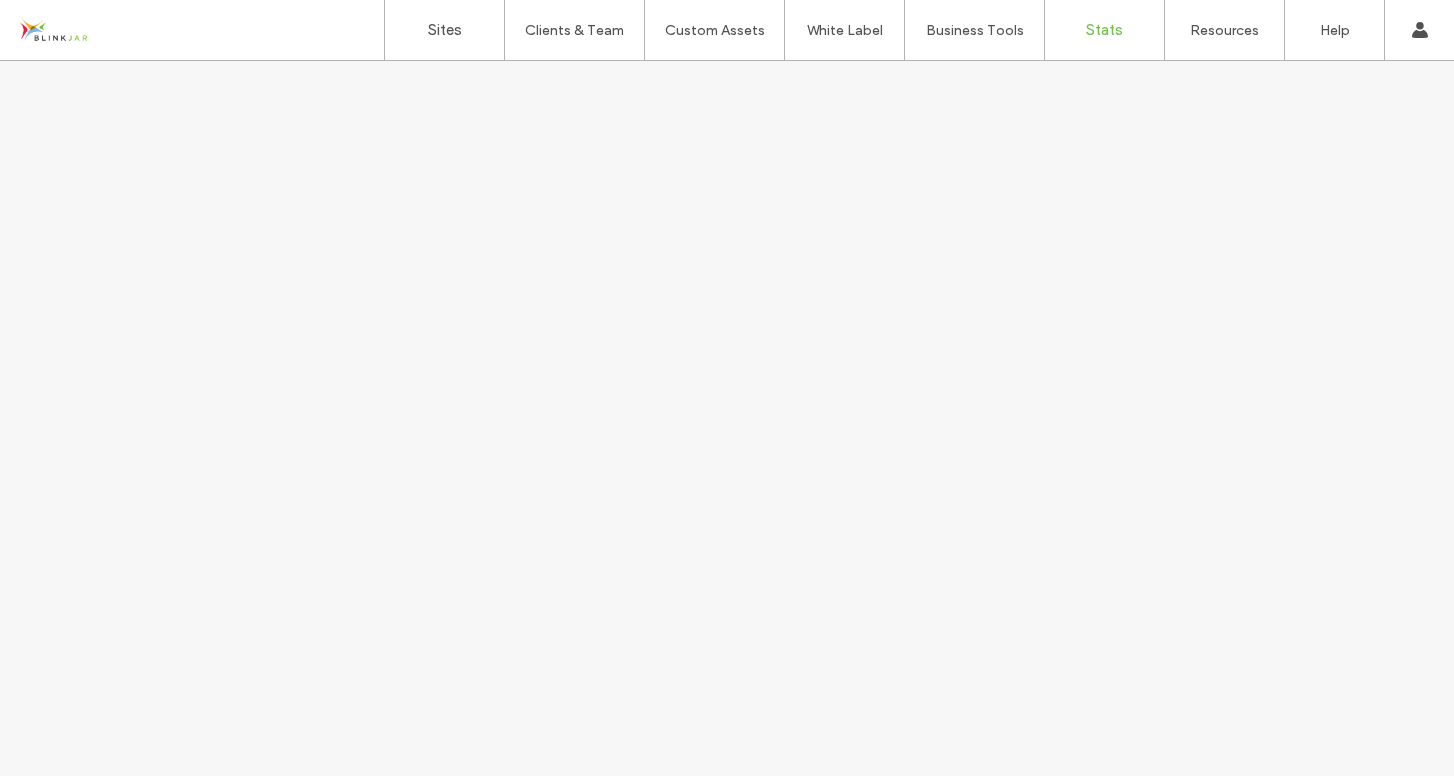 scroll, scrollTop: 0, scrollLeft: 0, axis: both 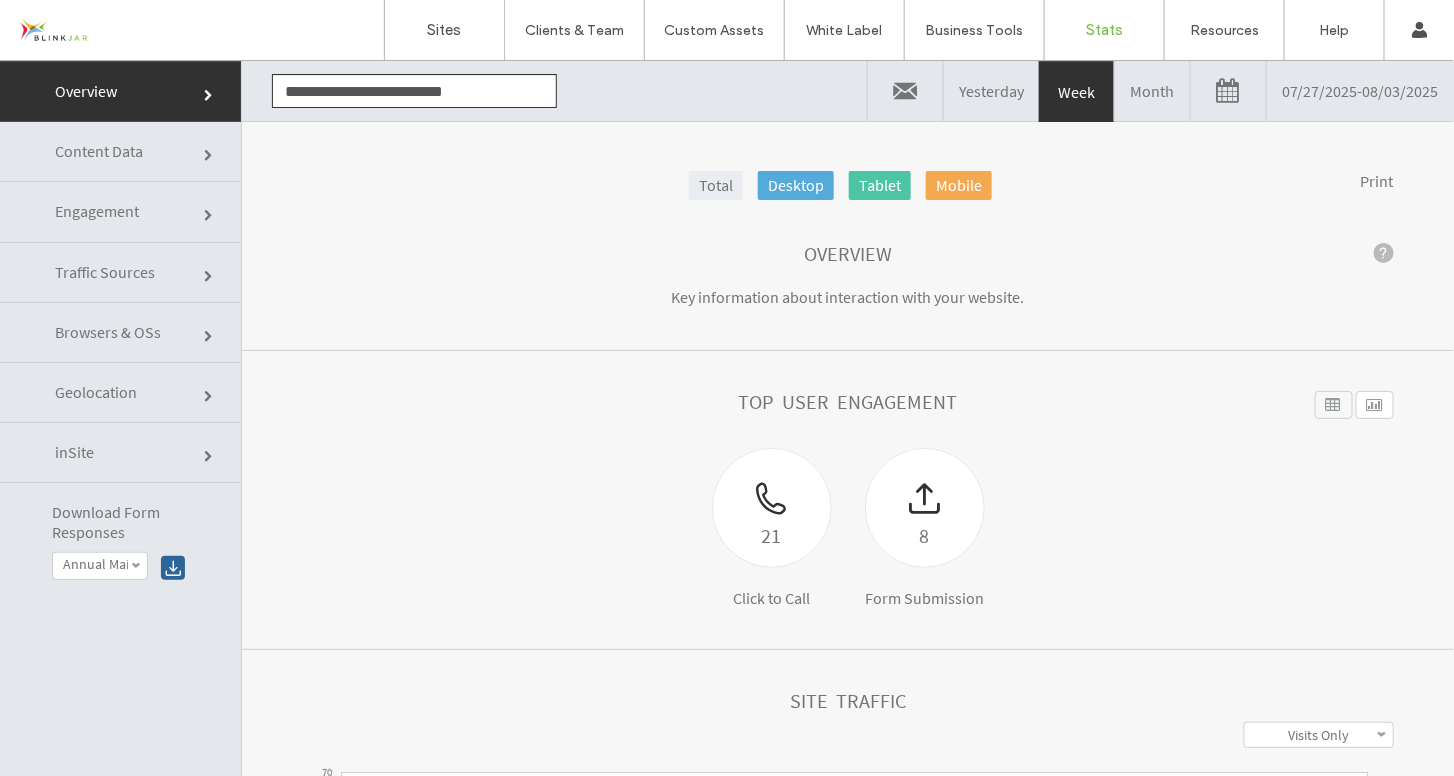 click on "Content Data" 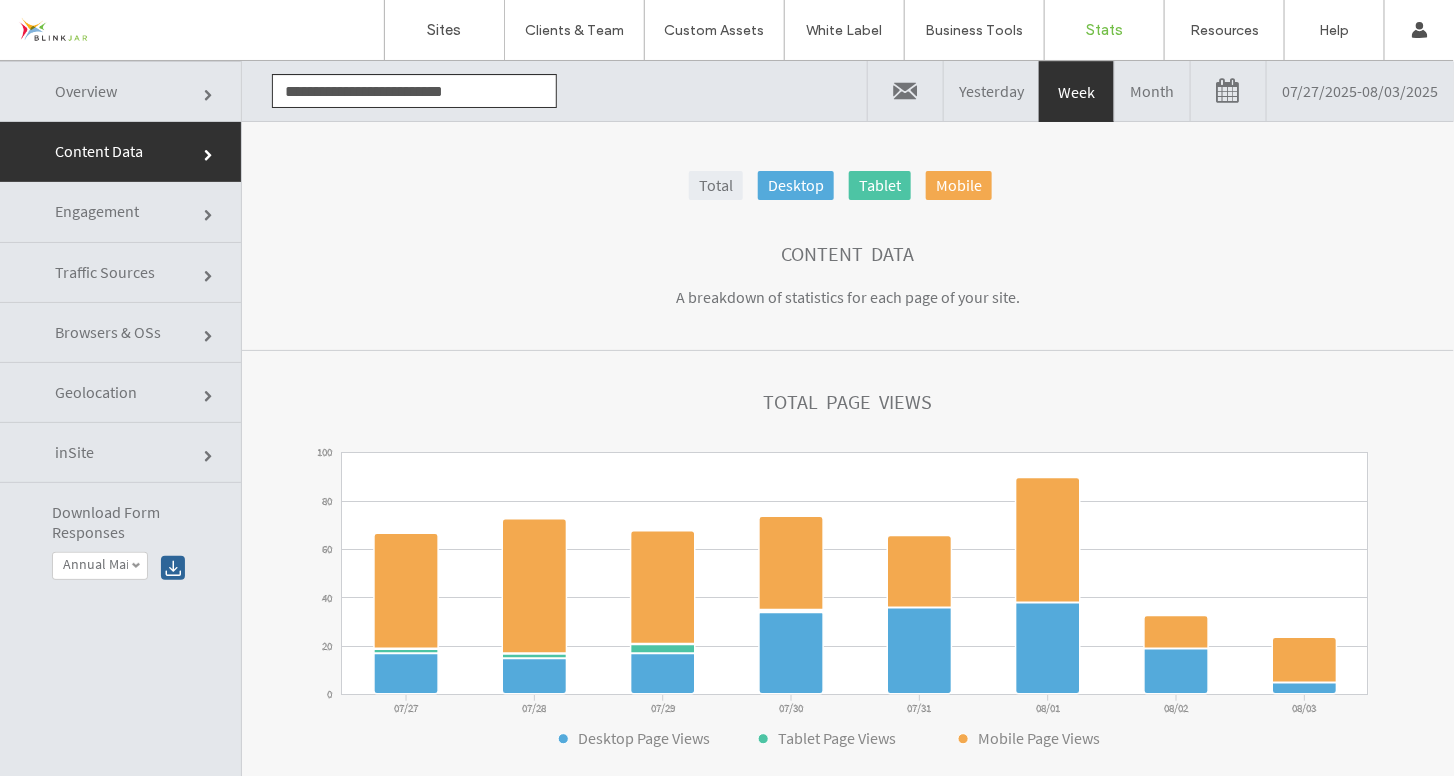 click on "07/27/2025 - 08/03/2025" at bounding box center [1360, 90] 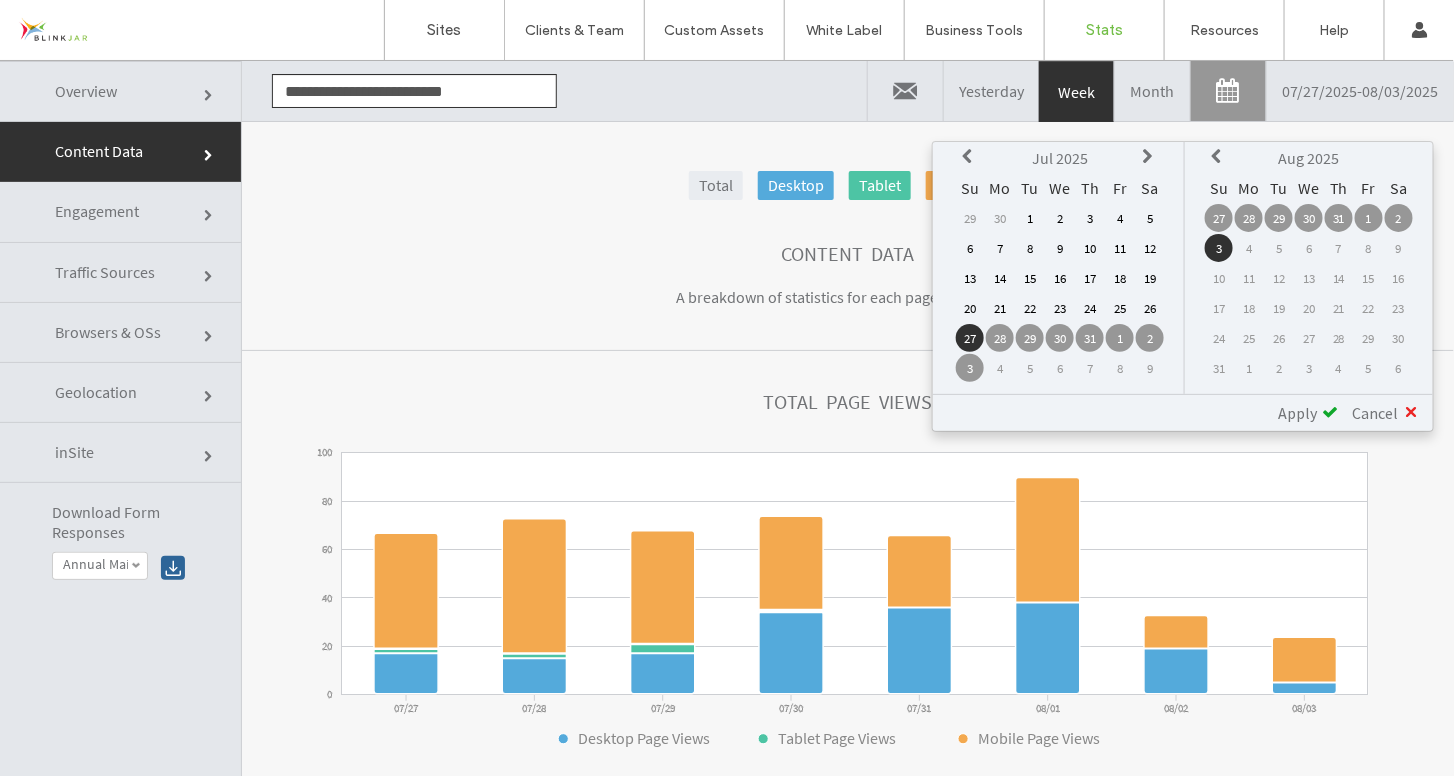 click at bounding box center (970, 156) 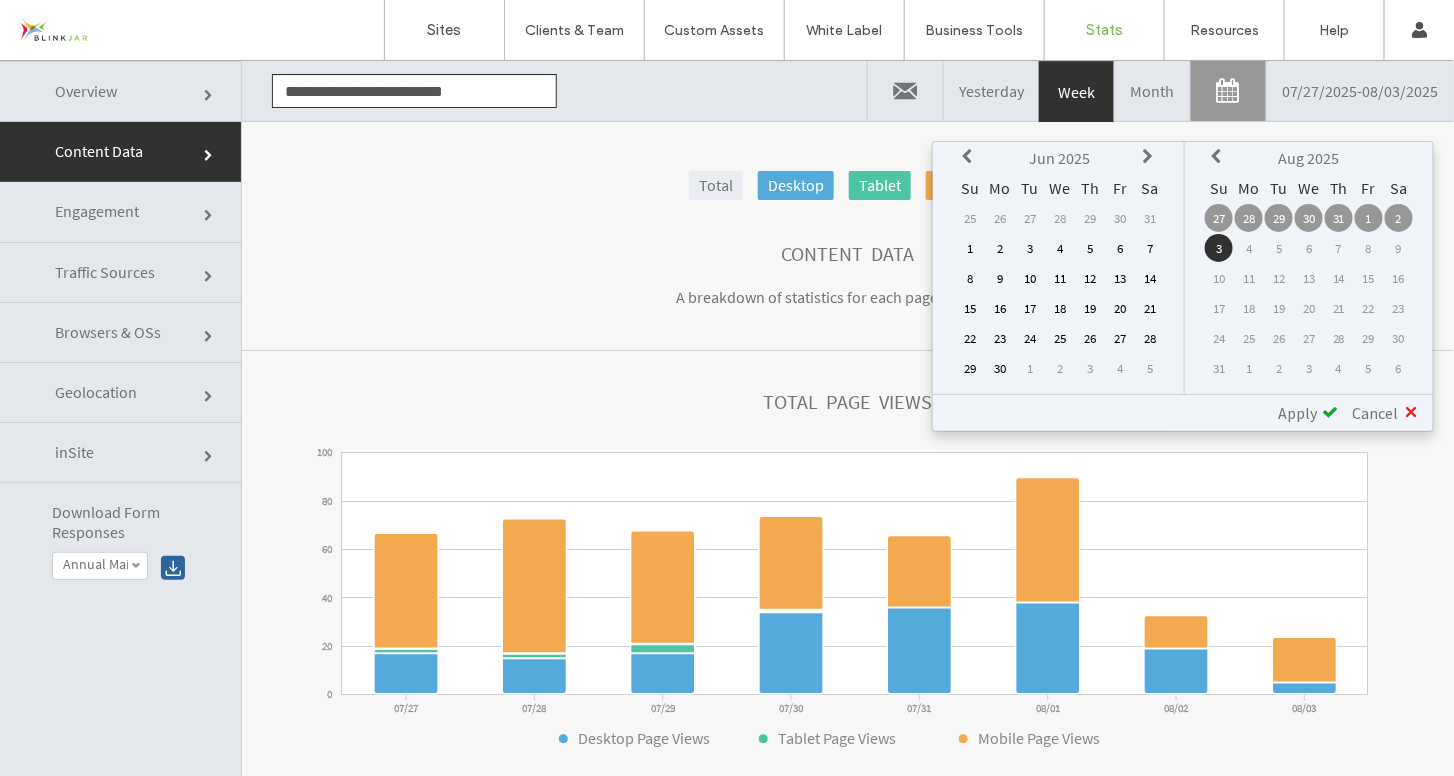 click at bounding box center [970, 156] 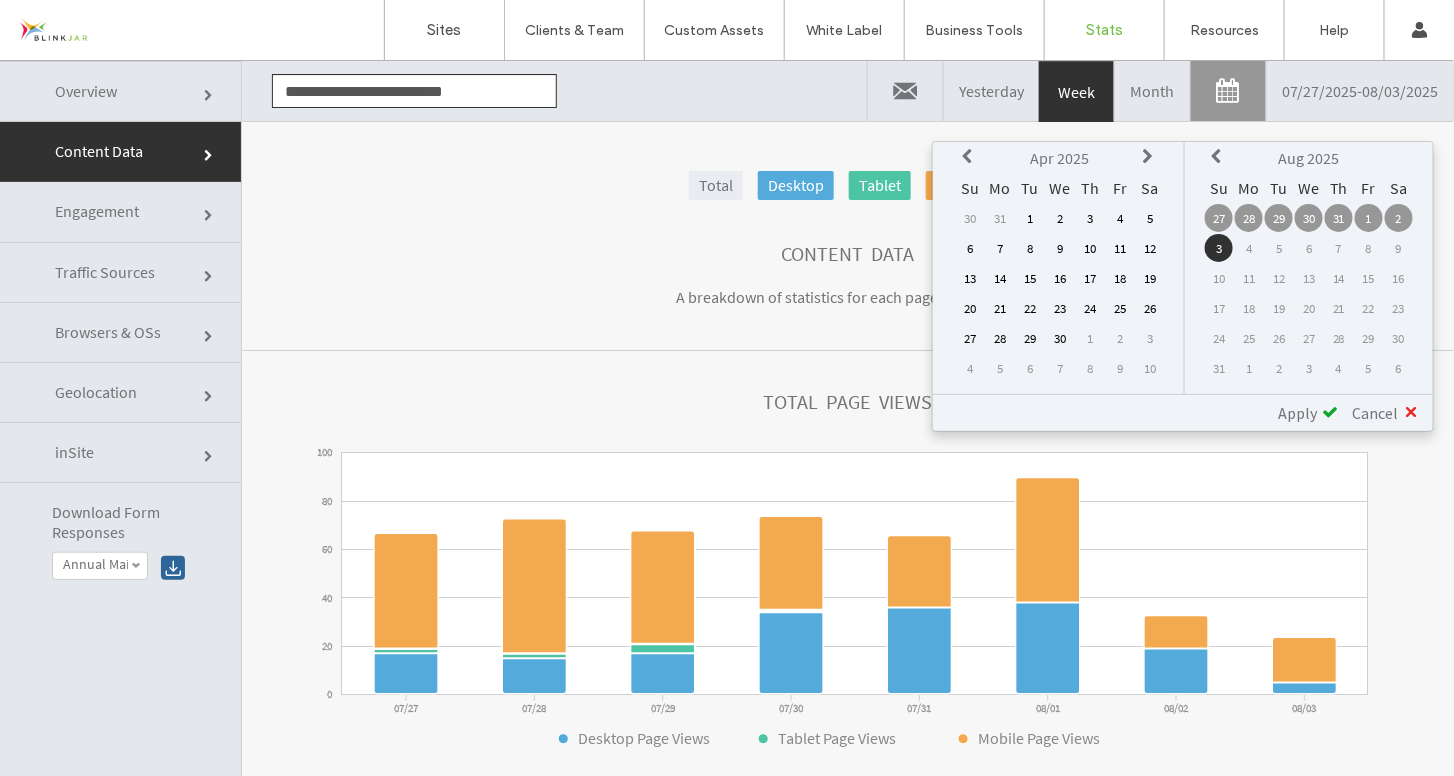 click at bounding box center [970, 156] 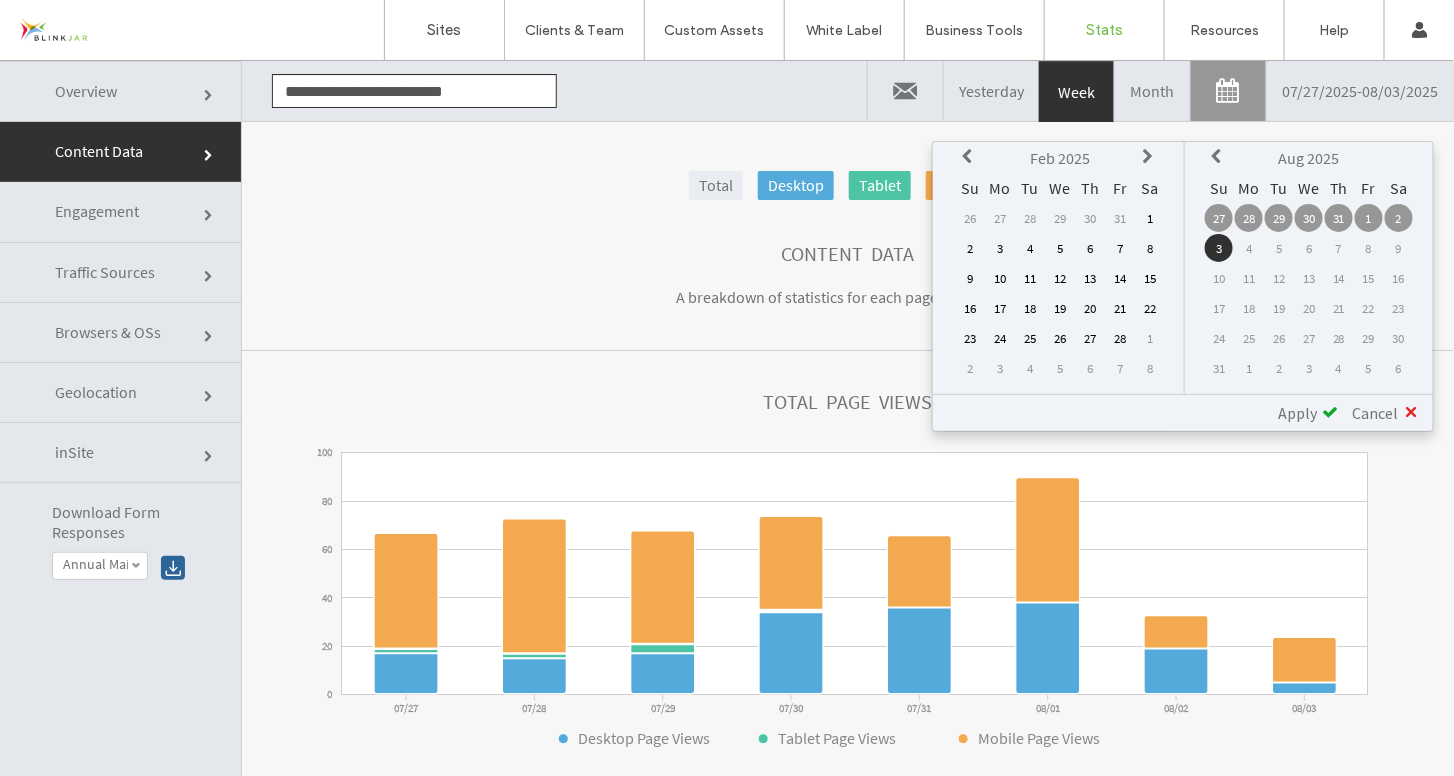 click at bounding box center (970, 156) 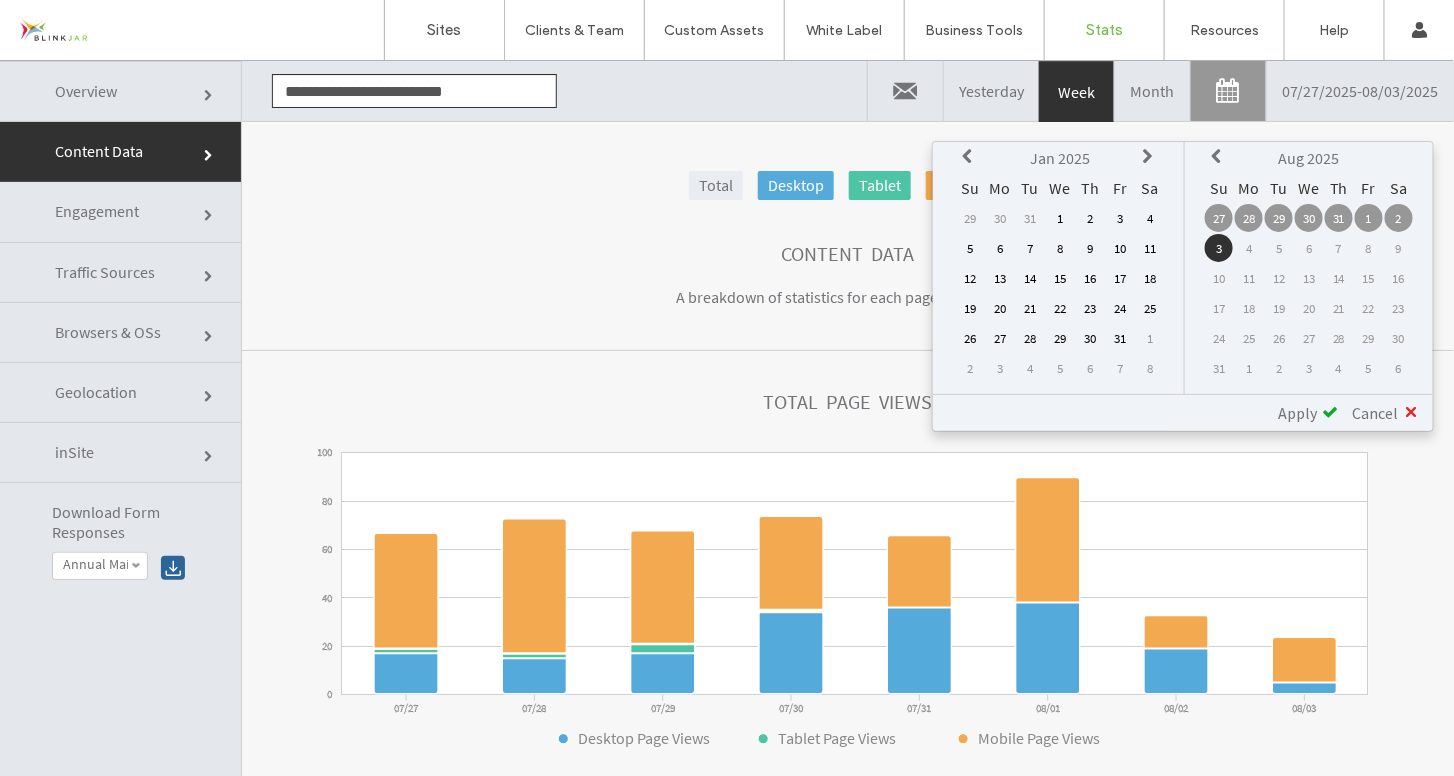 click at bounding box center [970, 156] 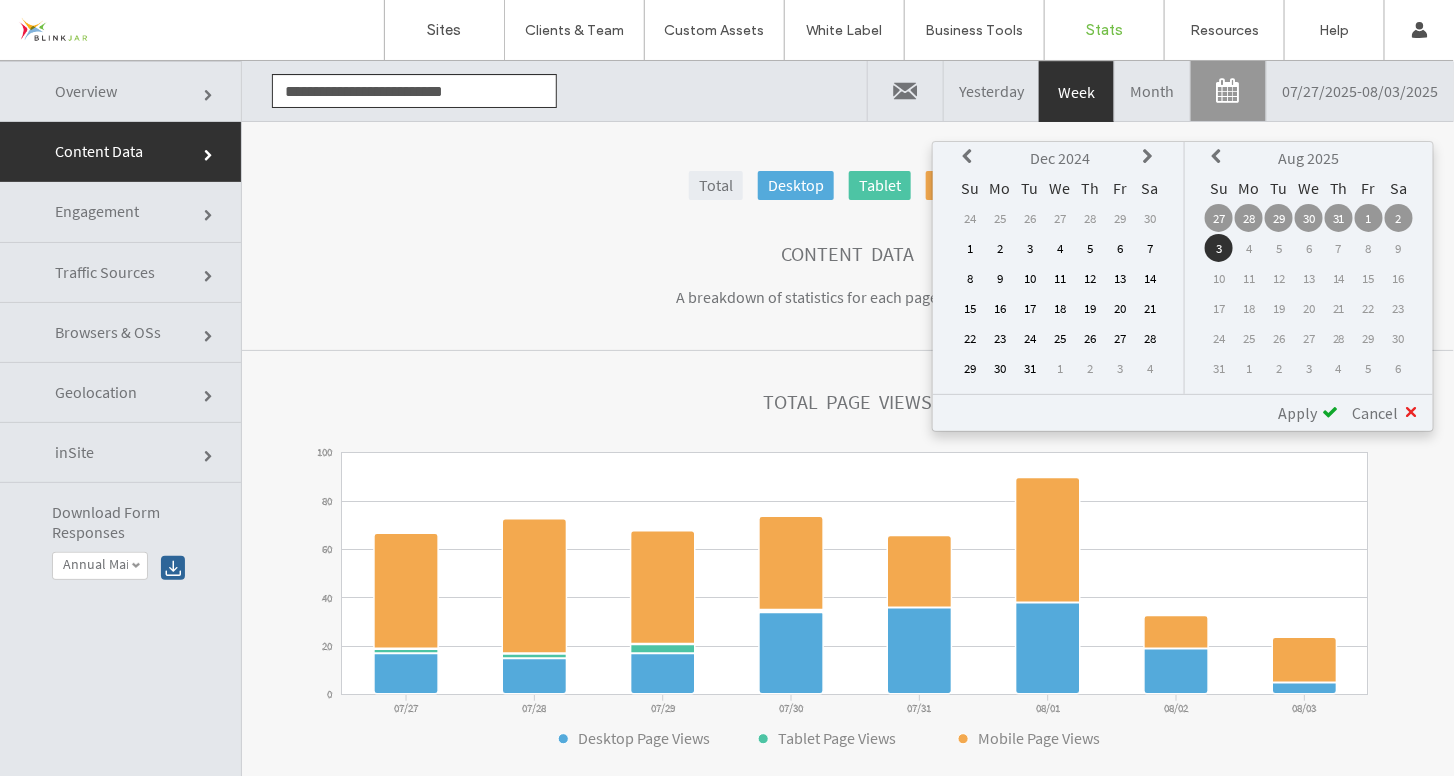 click at bounding box center [970, 156] 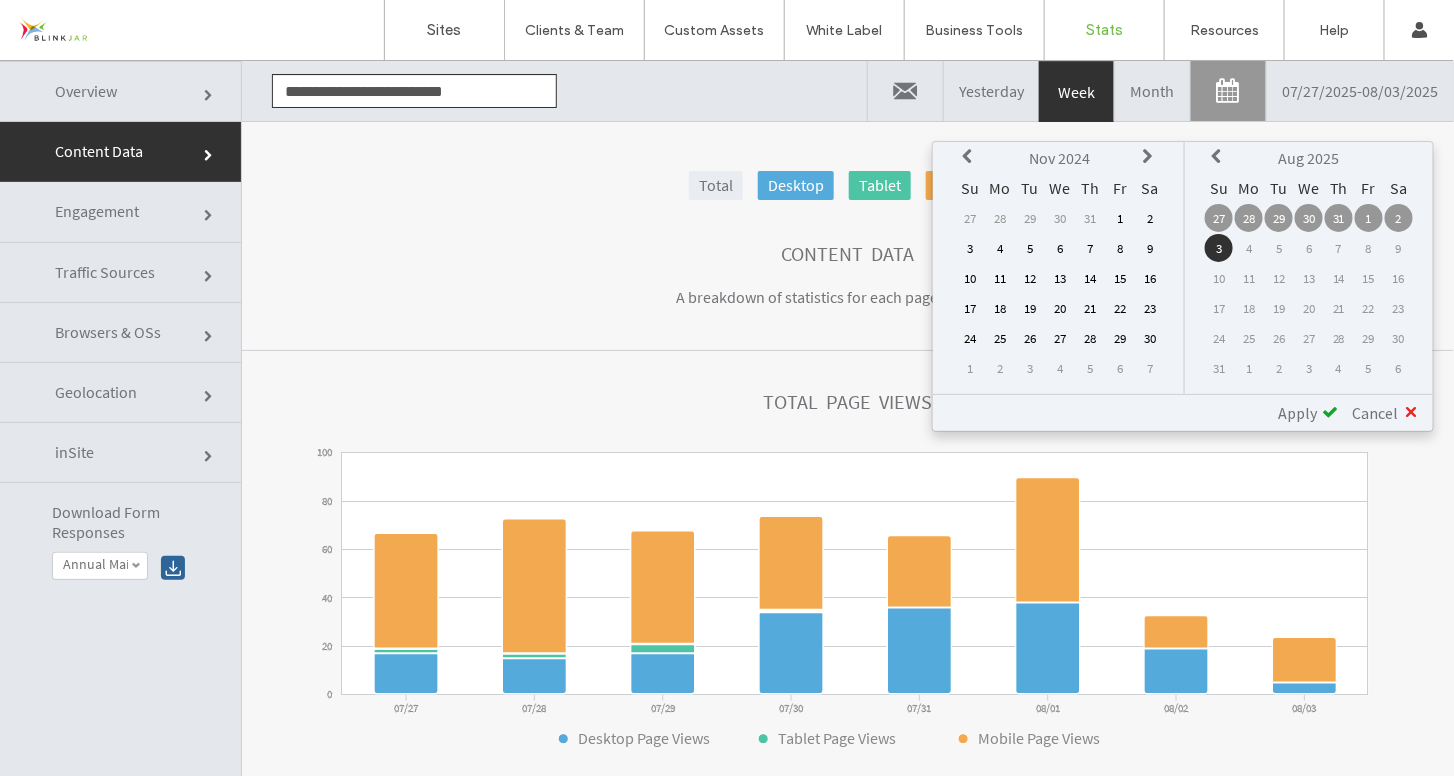 click at bounding box center (970, 156) 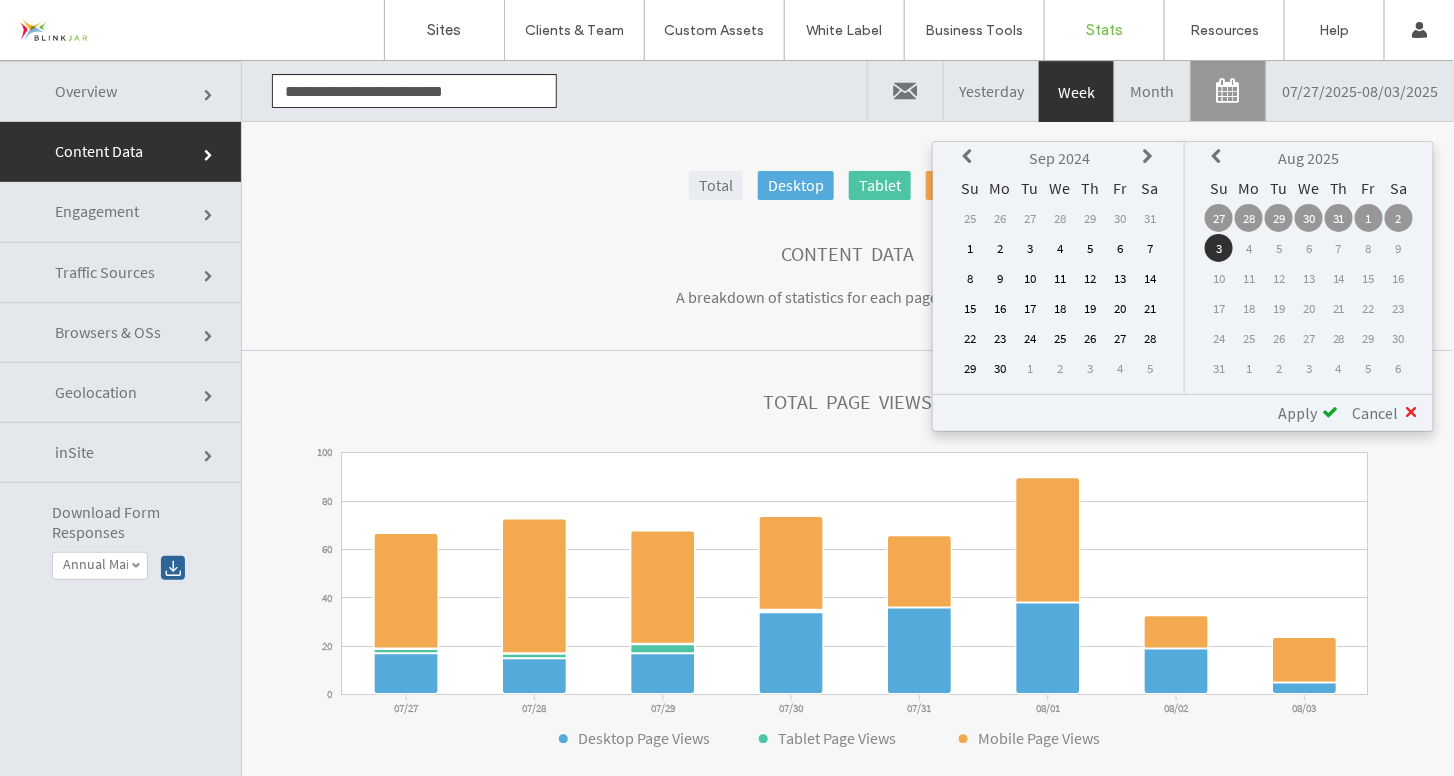 click at bounding box center (970, 156) 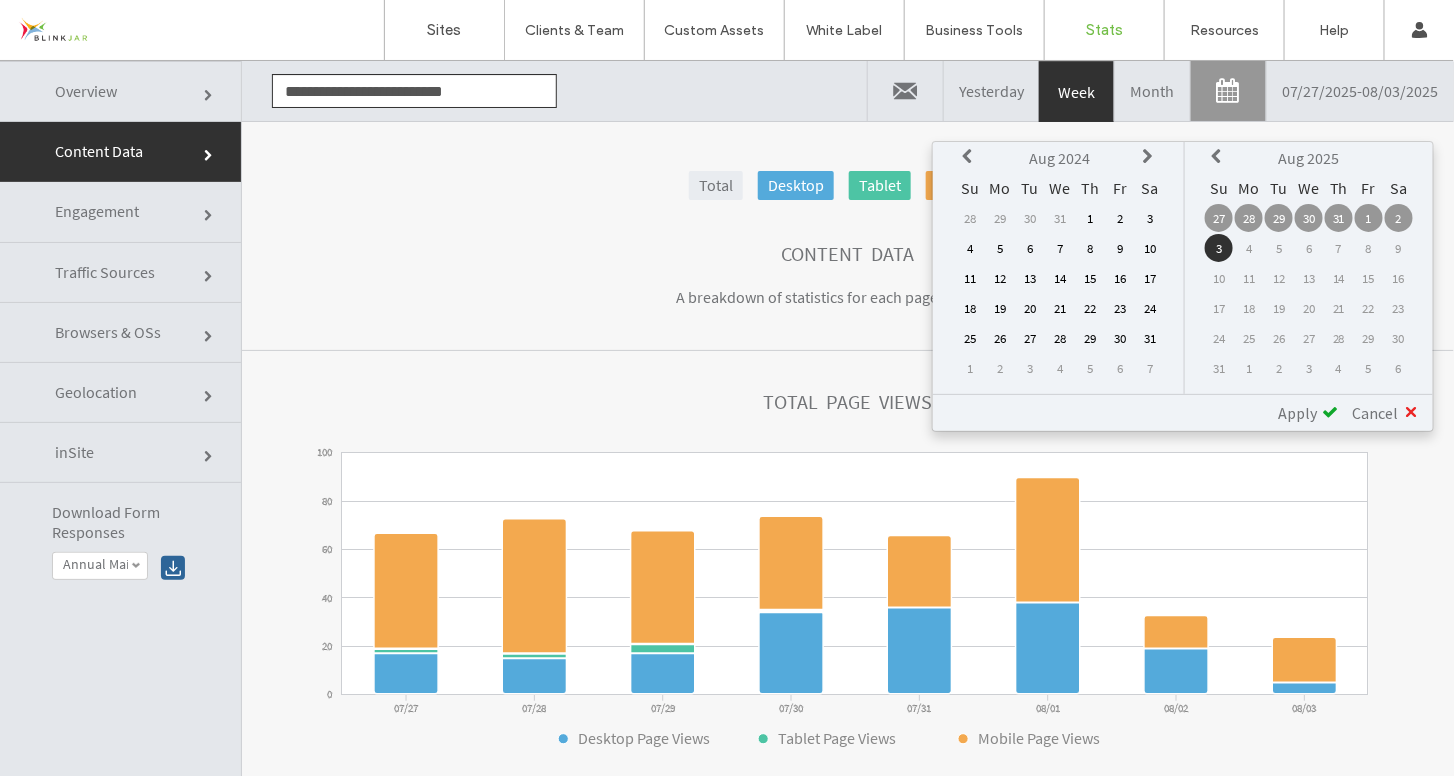 click at bounding box center [970, 156] 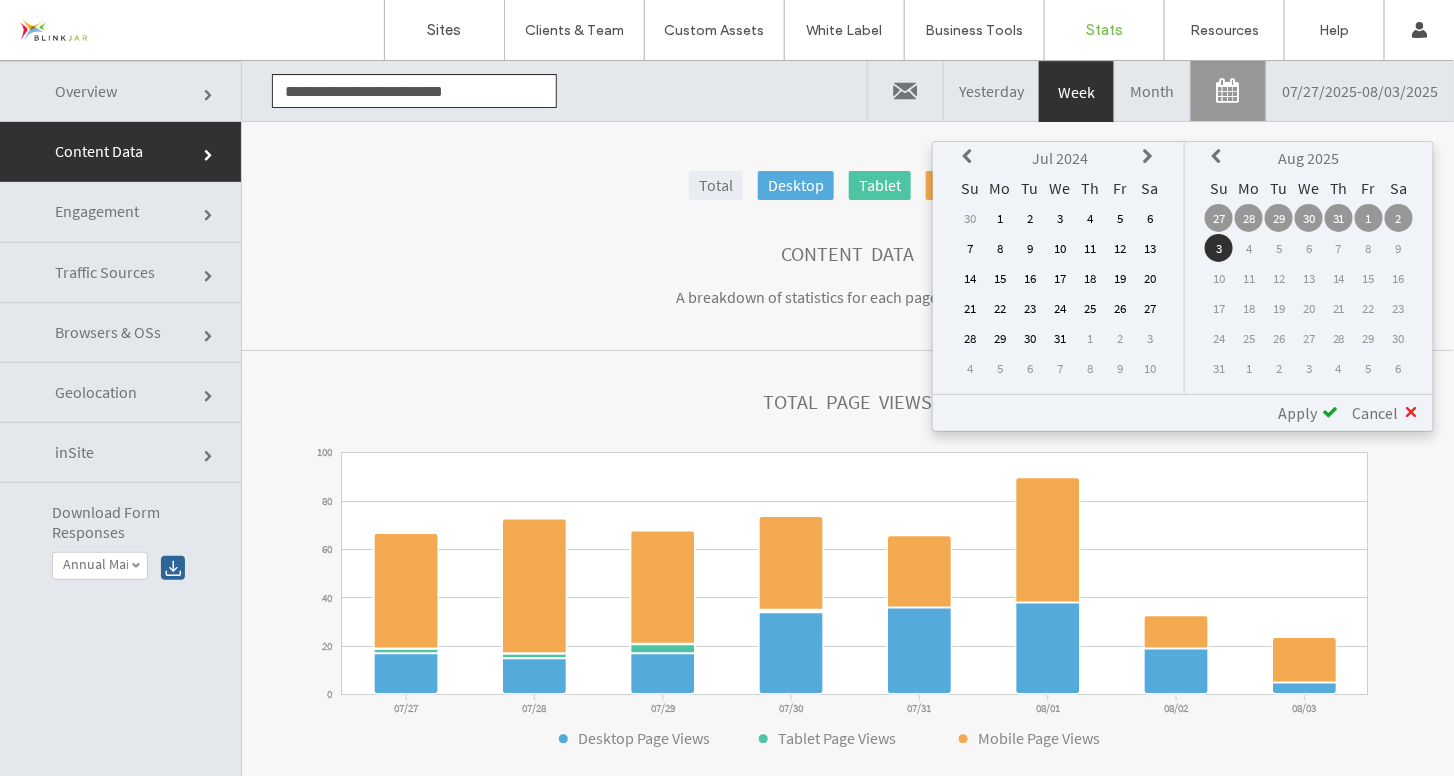 click at bounding box center (970, 156) 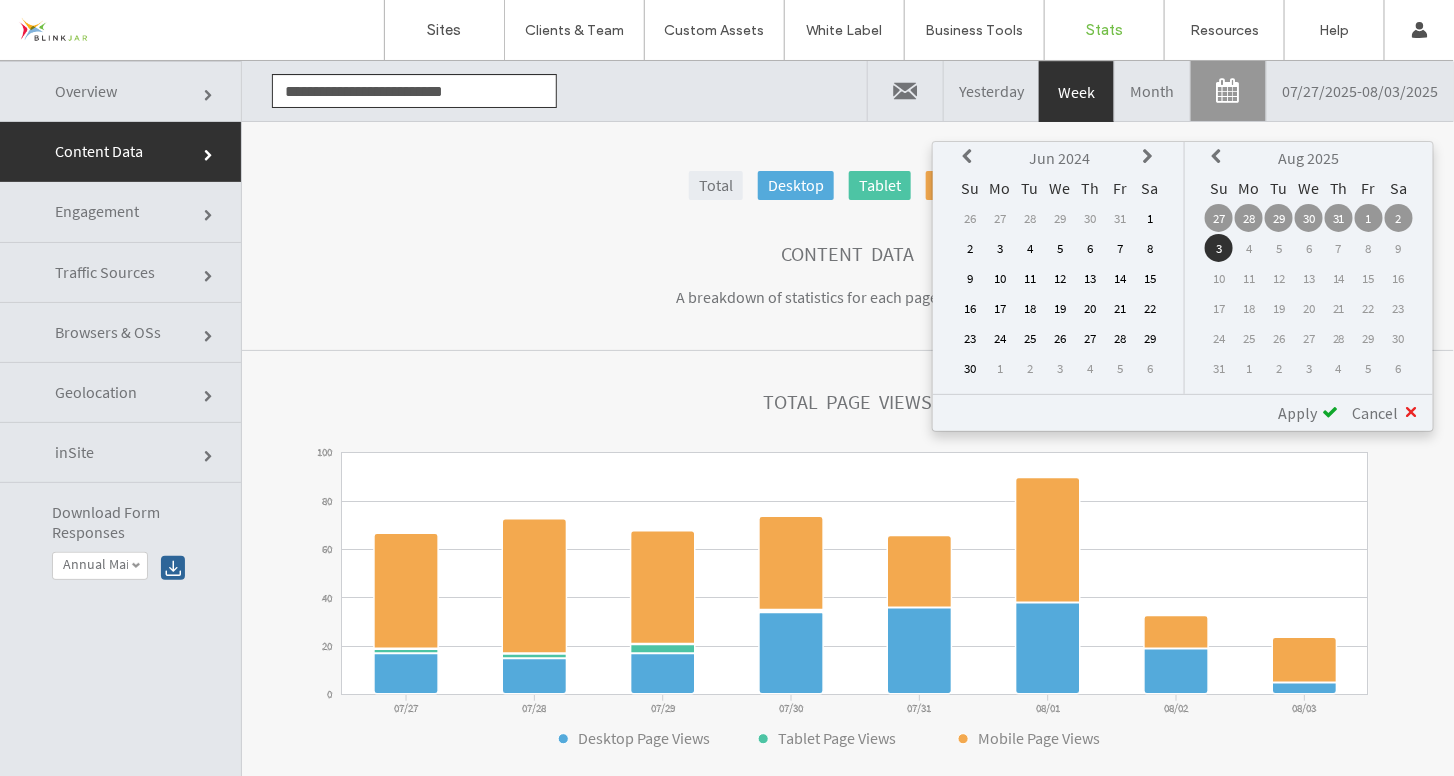 click at bounding box center [970, 156] 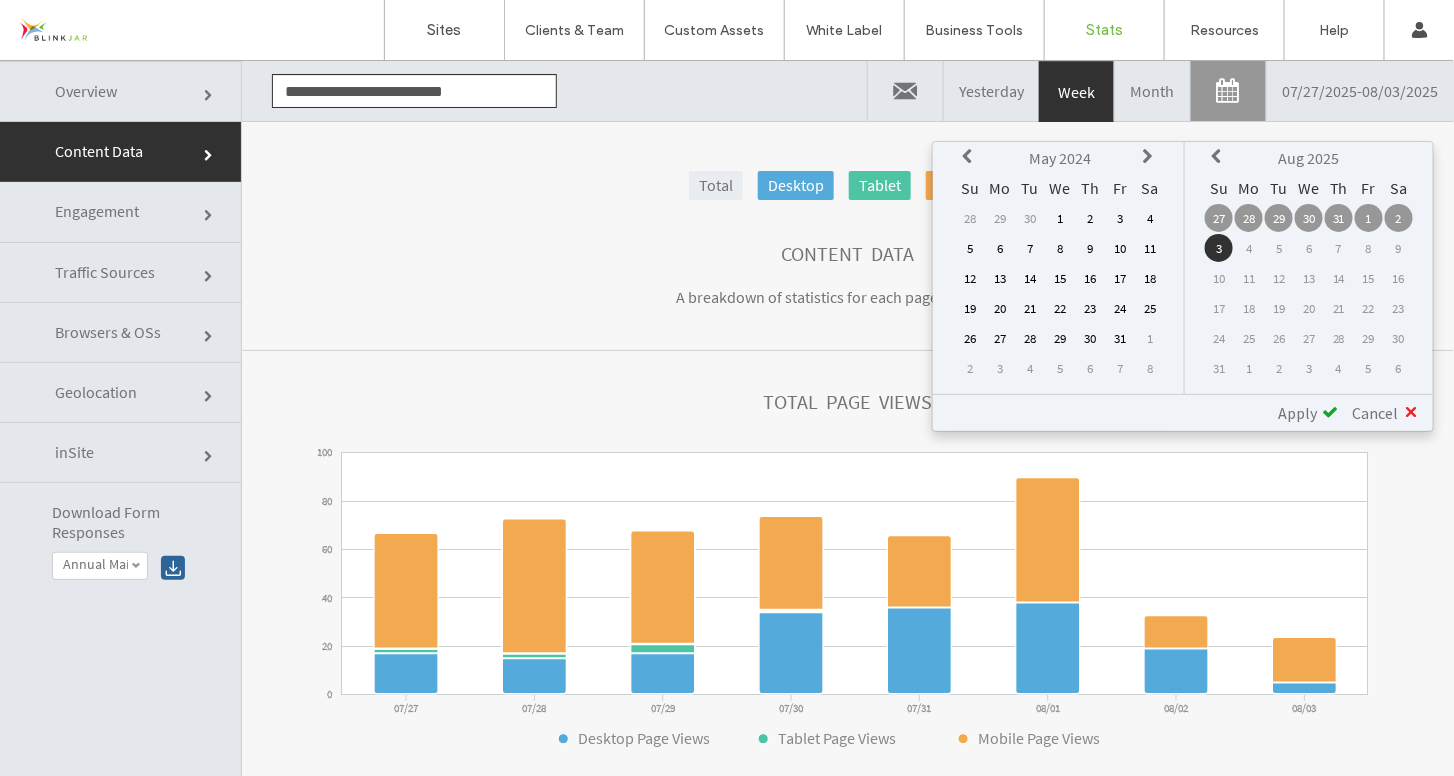 click at bounding box center (970, 156) 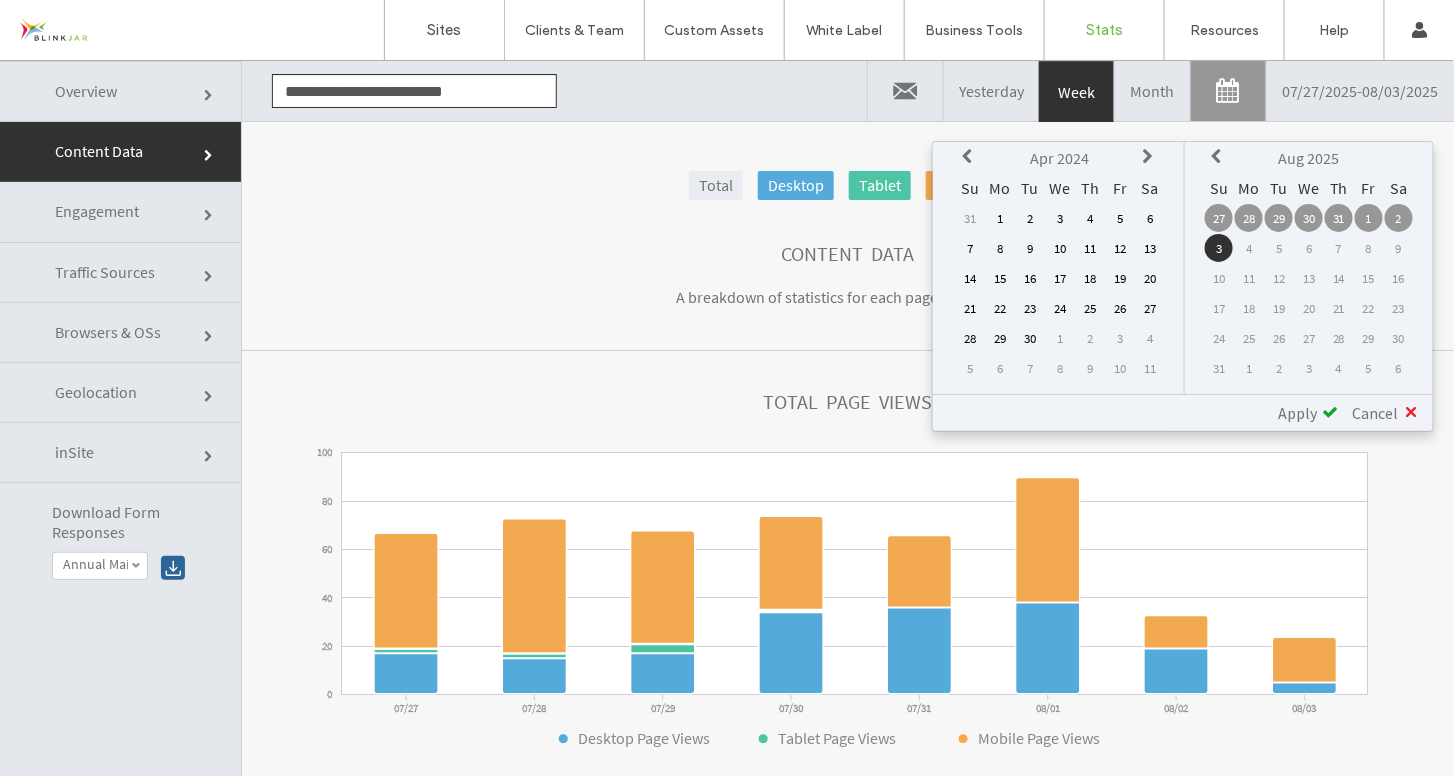 click at bounding box center (970, 156) 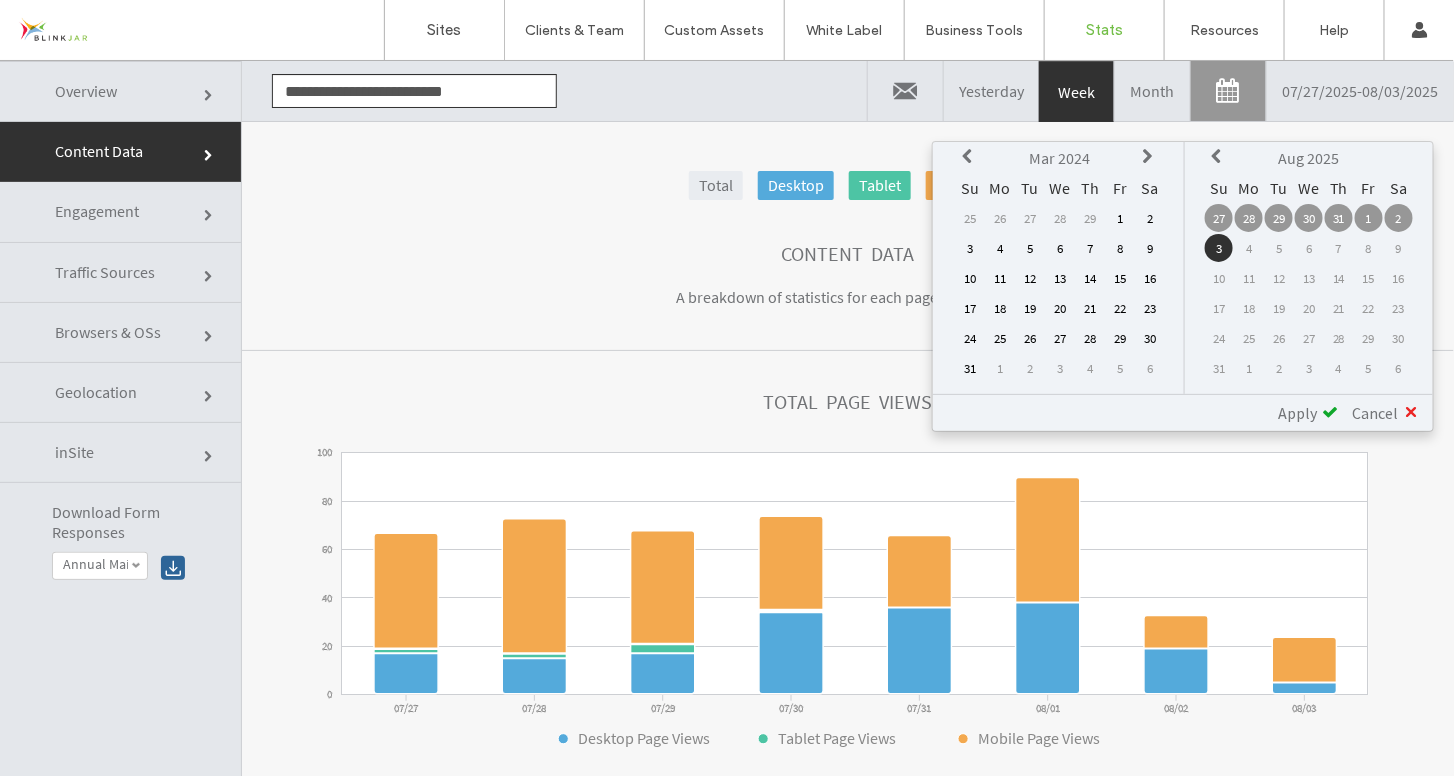 click at bounding box center (970, 156) 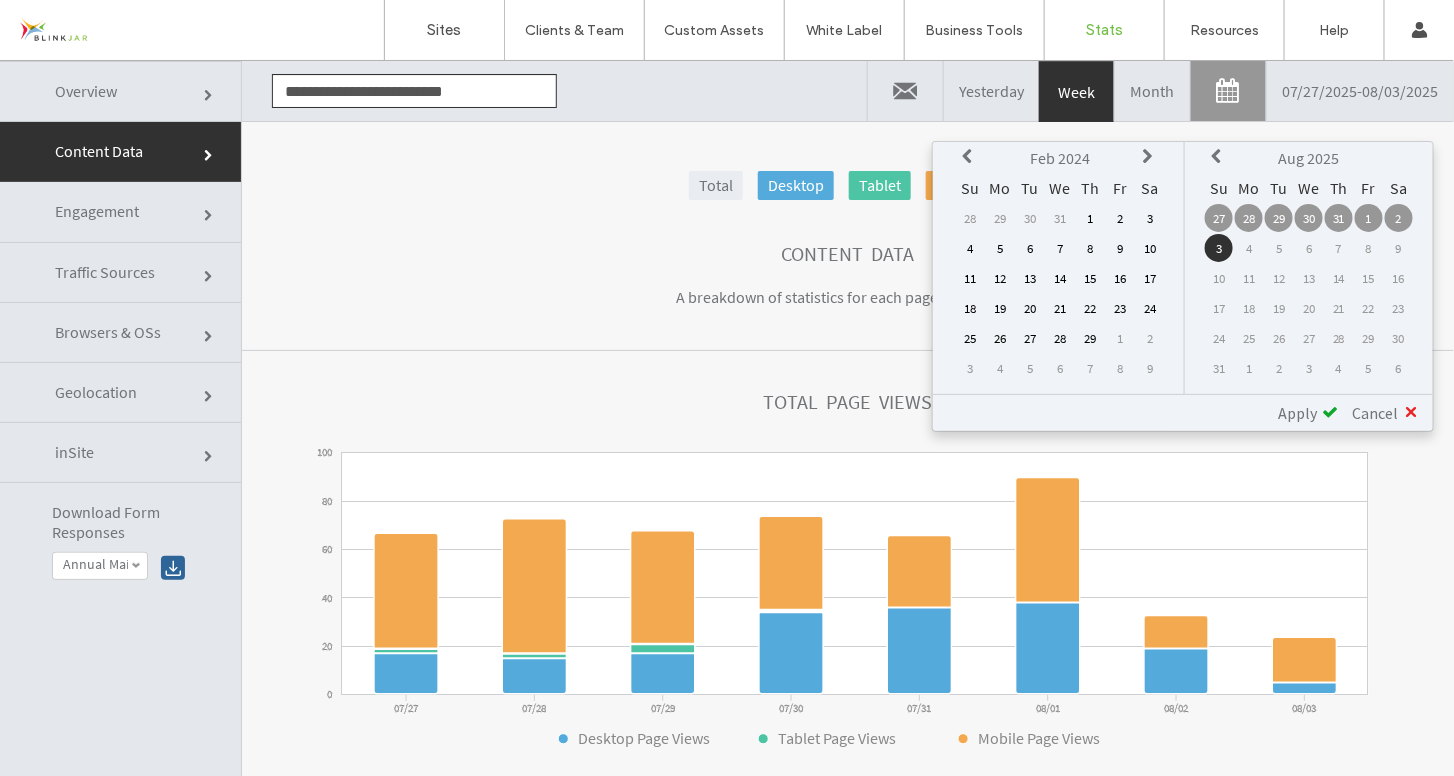 click at bounding box center (970, 156) 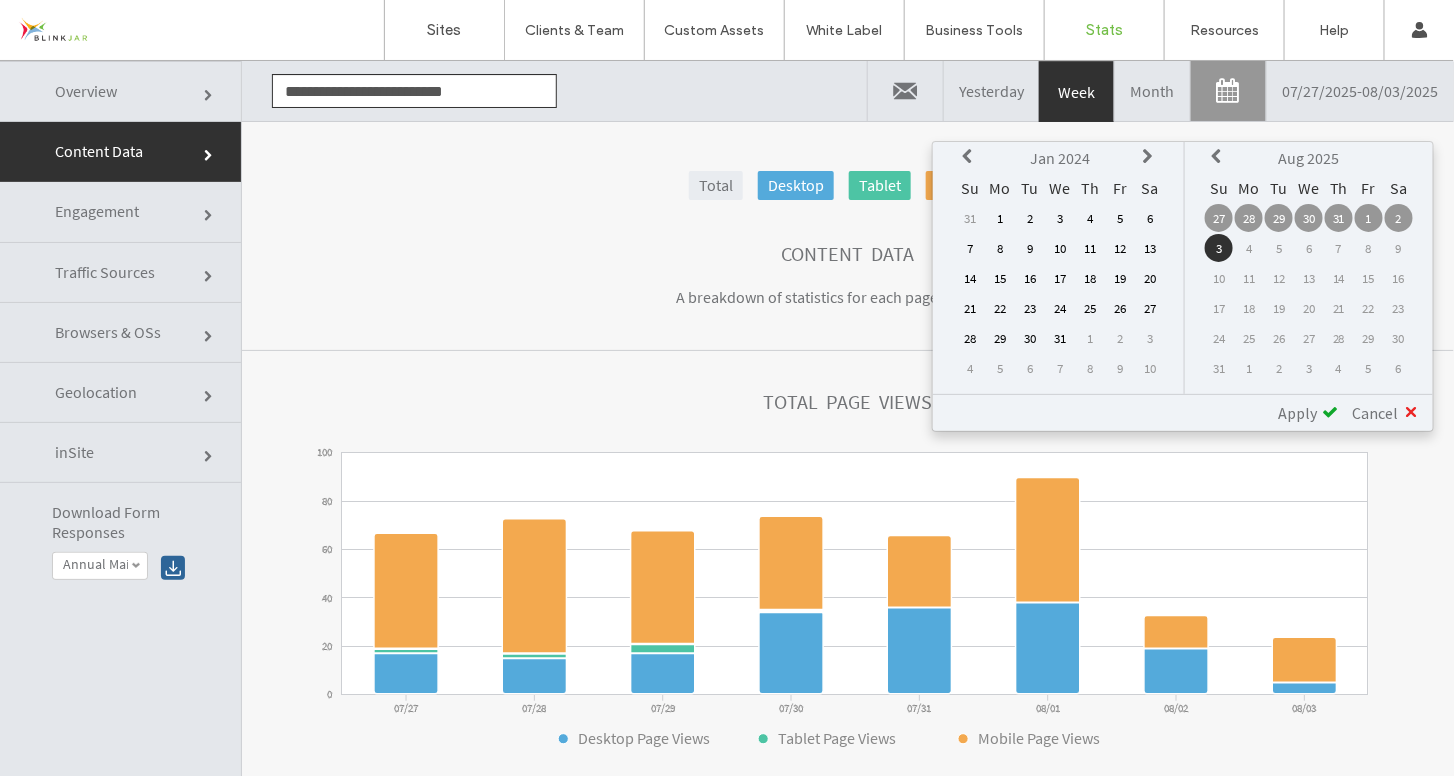 click on "1" at bounding box center [1000, 217] 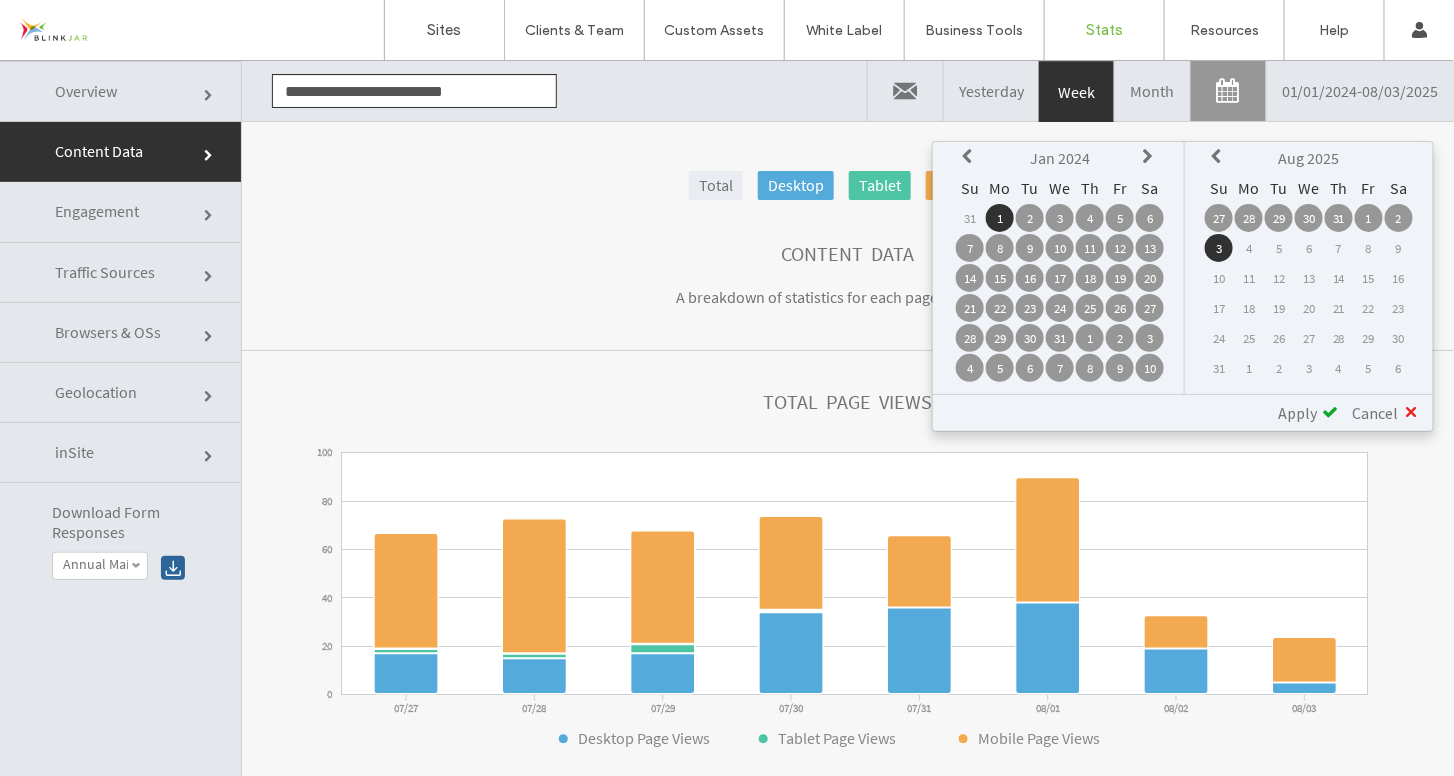 click on "31" at bounding box center [1339, 217] 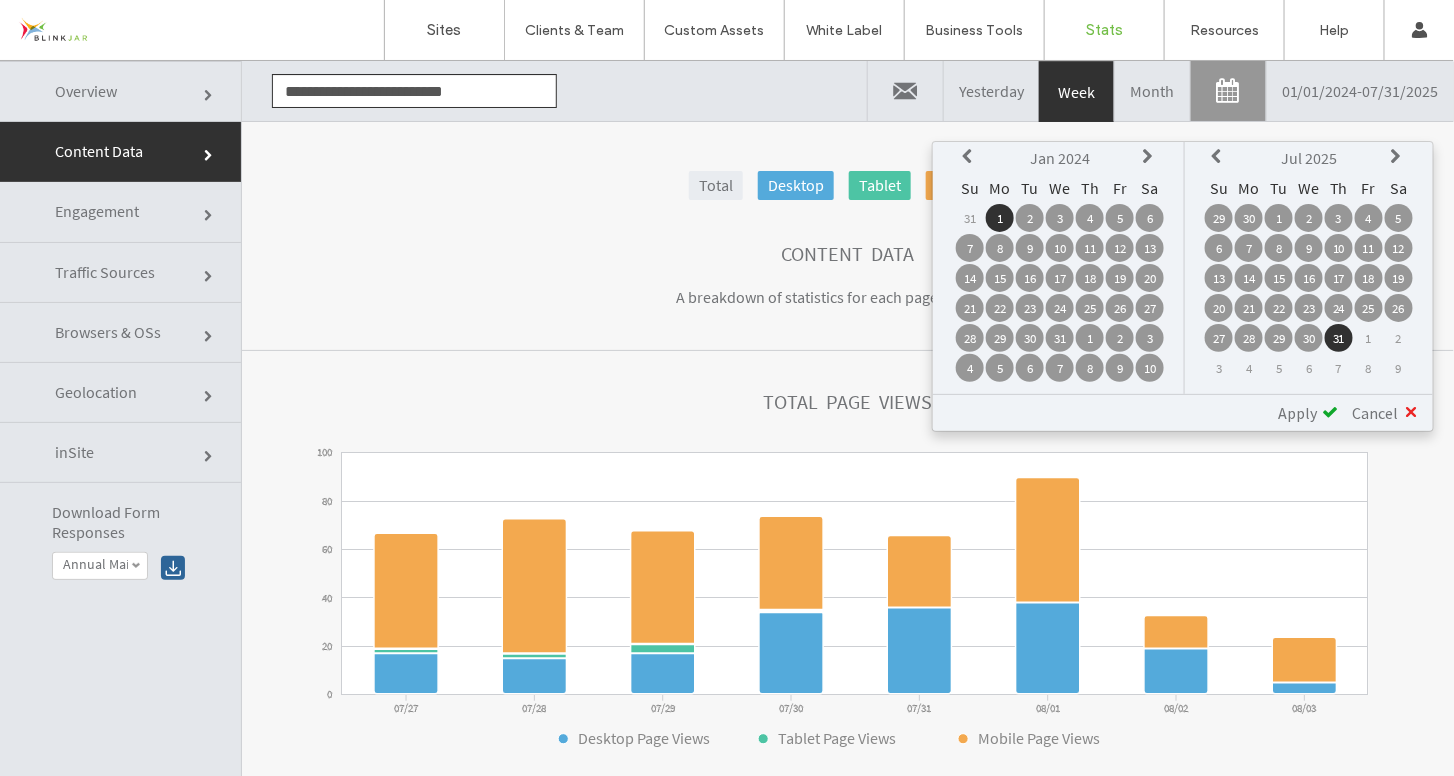 click on "Apply" at bounding box center (1300, 412) 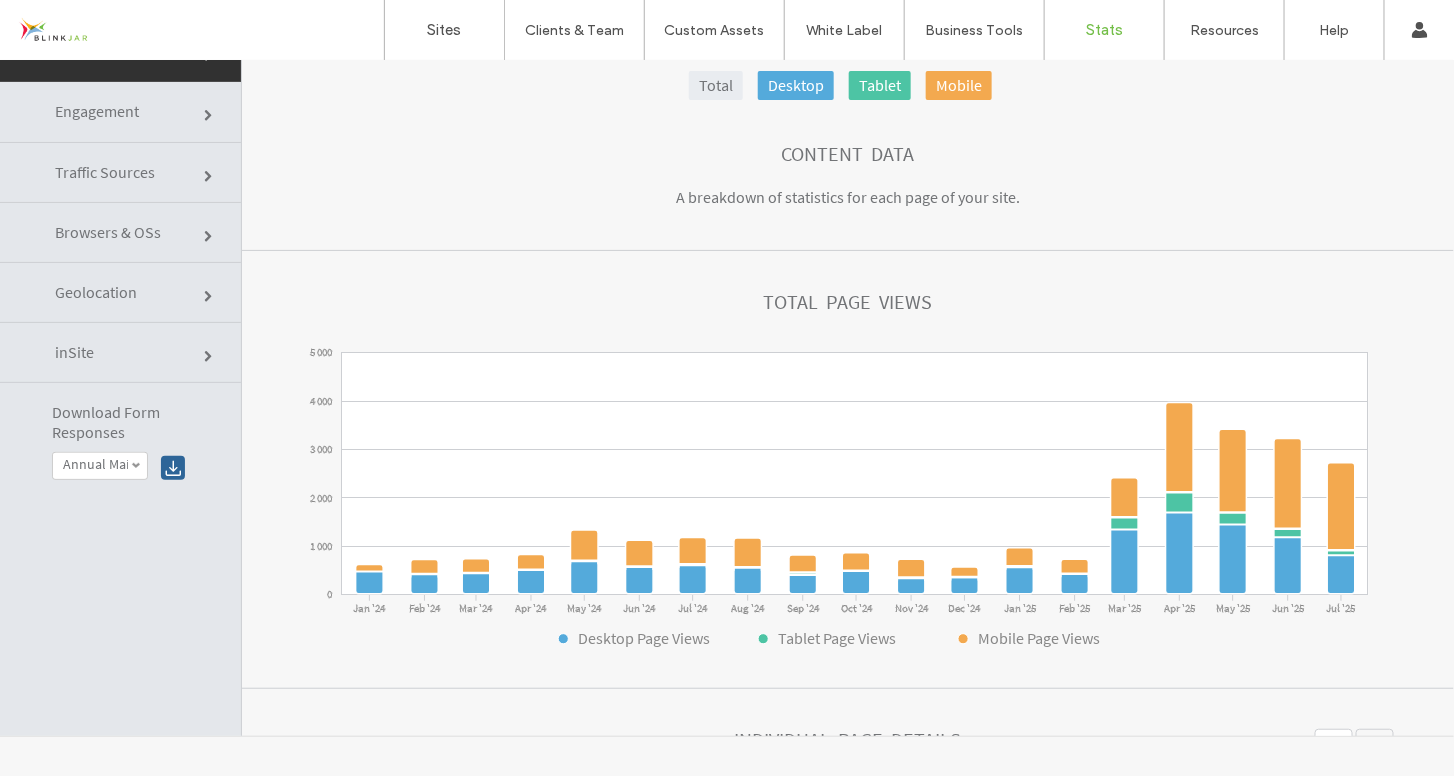 scroll, scrollTop: 0, scrollLeft: 0, axis: both 